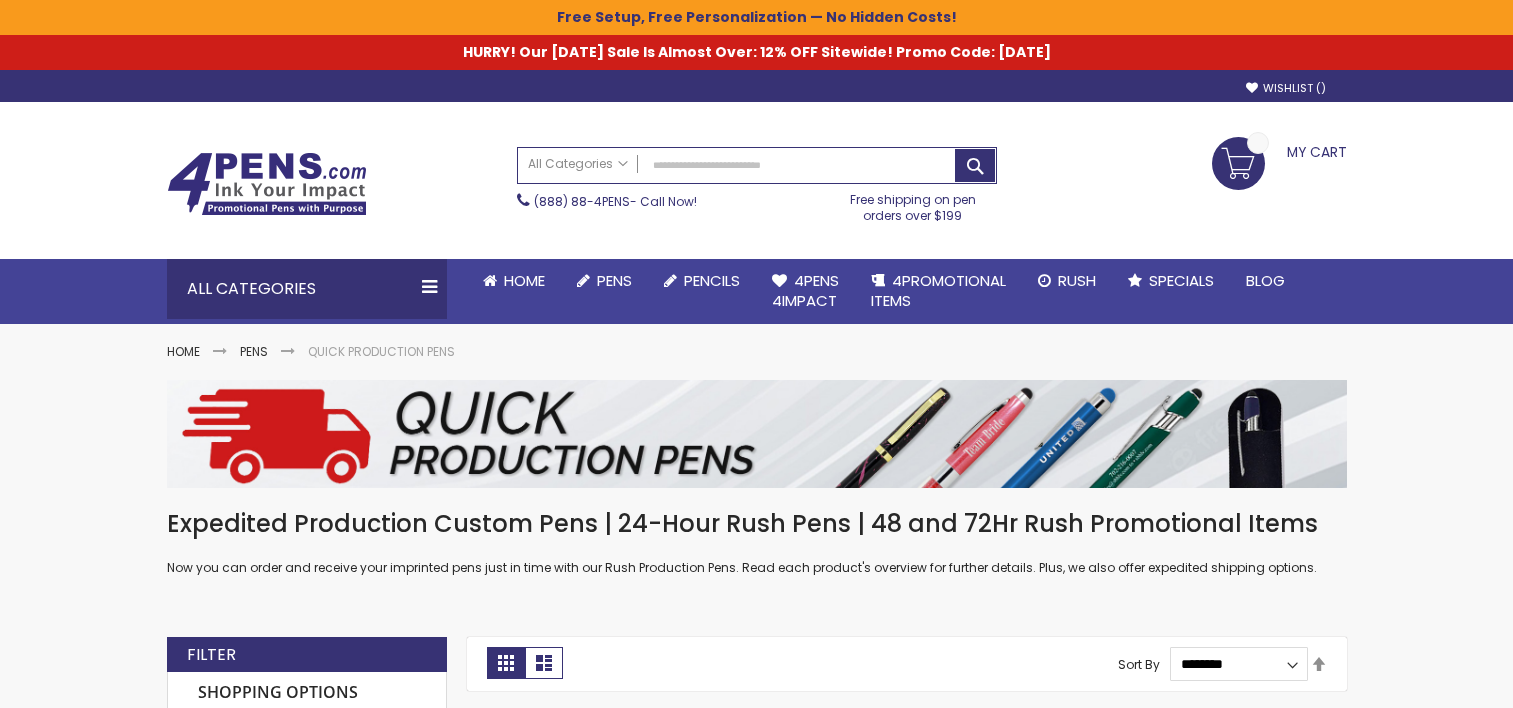 scroll, scrollTop: 0, scrollLeft: 0, axis: both 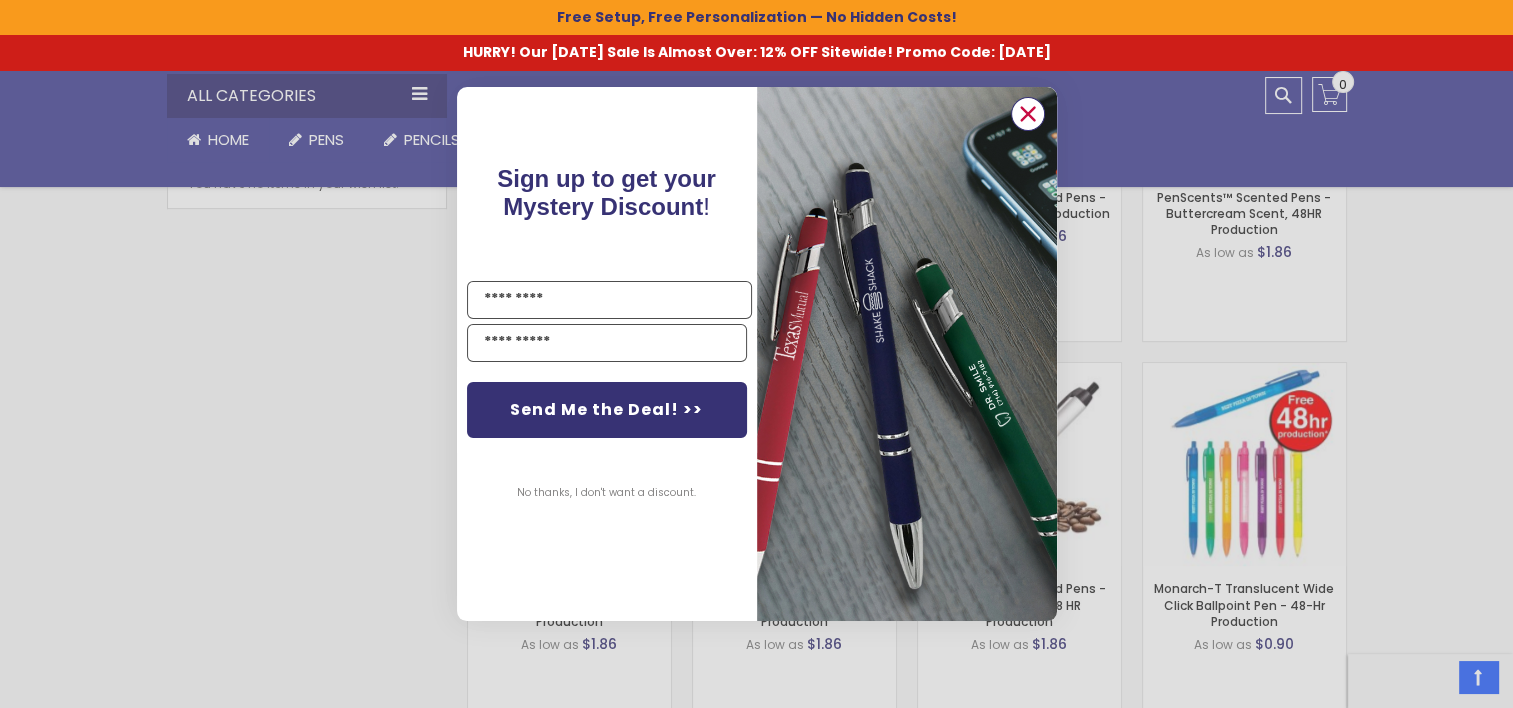 click 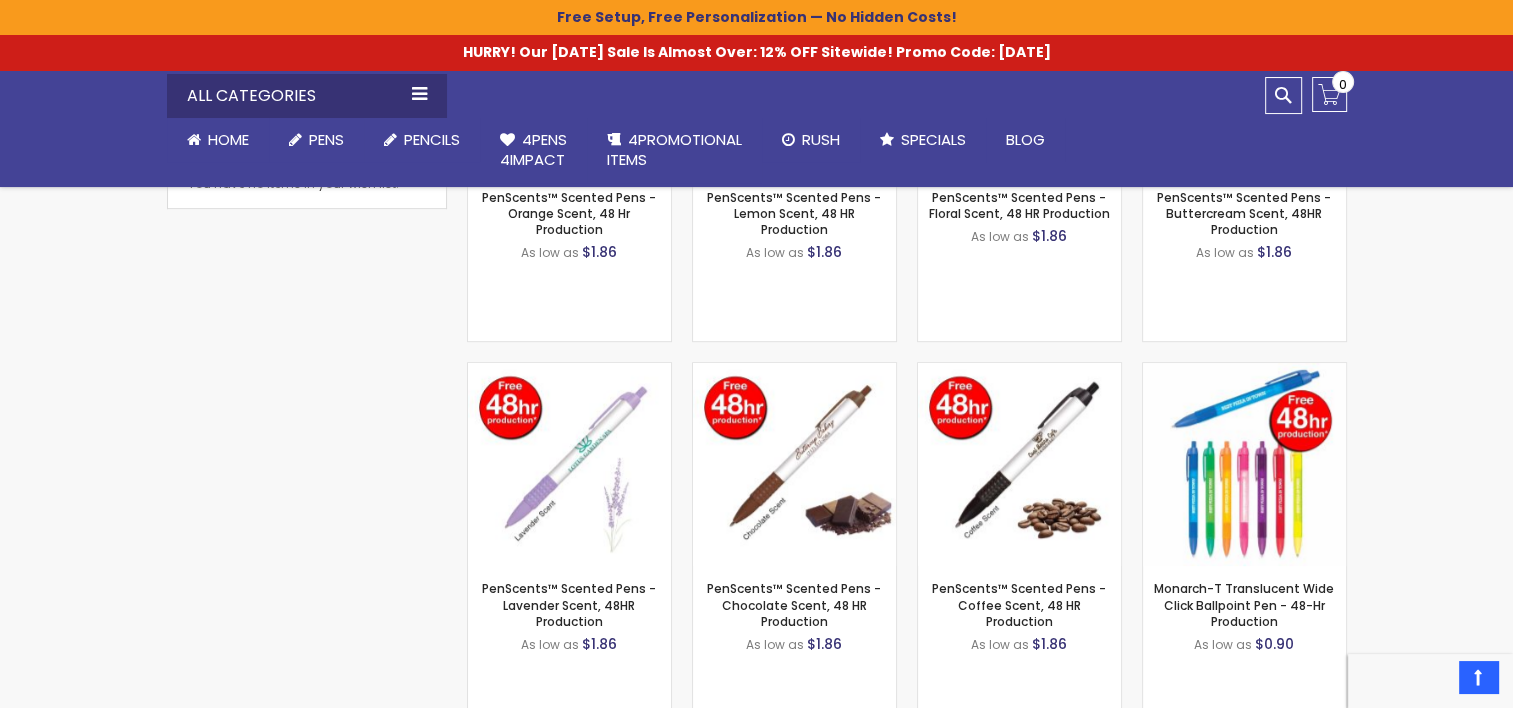 click on "Close dialog Sign up to get your Mystery Discount !
Name Send Me the Deal! >> No thanks, I don't want a discount. ******" at bounding box center (757, 353) 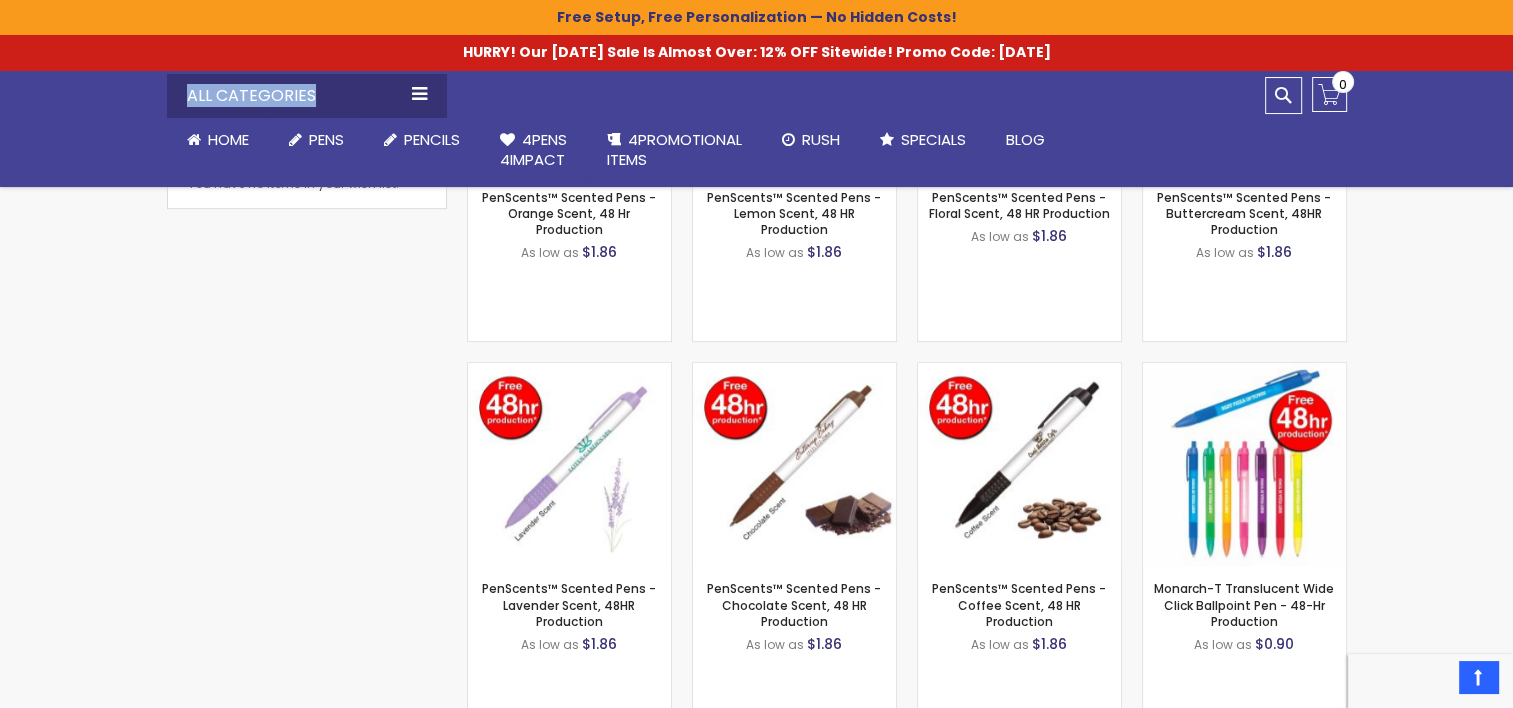 click on "All Categories
Plastic Pens
Metal Pens
Stylus Pens
Pencils
Bic® pens
On Sale / Closeouts
Gel Ink Pens
Lighted Pens
Go to    Lighted Pens
Stick pens
Highlighter Pens / Markers
Made in USA
New Arrivals
Menu
Home
Pens
Go to    Pens
Plastic Pens Metal Pens Grip Pens Laser Engraved Pens Go to   Laser Engraved Pens LaserMax® Pens Retractable Pens Wedding Pens BIC® Pens Gel Pens Value Pens Stylus Pens Light Up Pens Stick Pens Mirror Etched Twist Pen Rollerball Antimicrobial Pens" at bounding box center (692, 128) 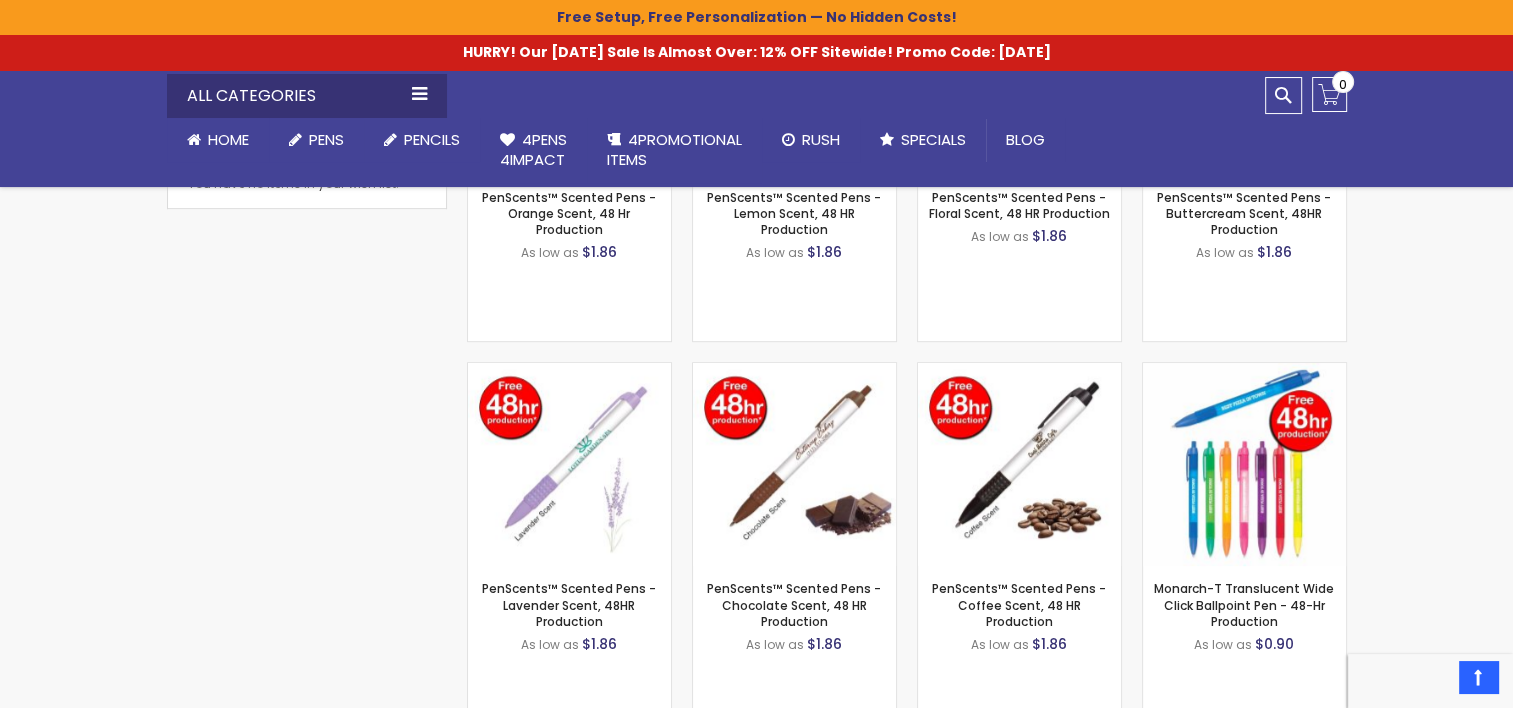 click on "All Categories
Plastic Pens
Metal Pens
Stylus Pens
Pencils
Bic® pens
On Sale / Closeouts
Gel Ink Pens
Lighted Pens
Go to    Lighted Pens
Stick pens
Highlighter Pens / Markers
Made in USA
New Arrivals
Menu
Home
Pens
Go to    Pens
Plastic Pens Metal Pens Grip Pens Laser Engraved Pens Go to   Laser Engraved Pens LaserMax® Pens Retractable Pens Wedding Pens BIC® Pens Gel Pens Value Pens Stylus Pens Light Up Pens Stick Pens Mirror Etched Twist Pen Rollerball Antimicrobial Pens" at bounding box center [756, 128] 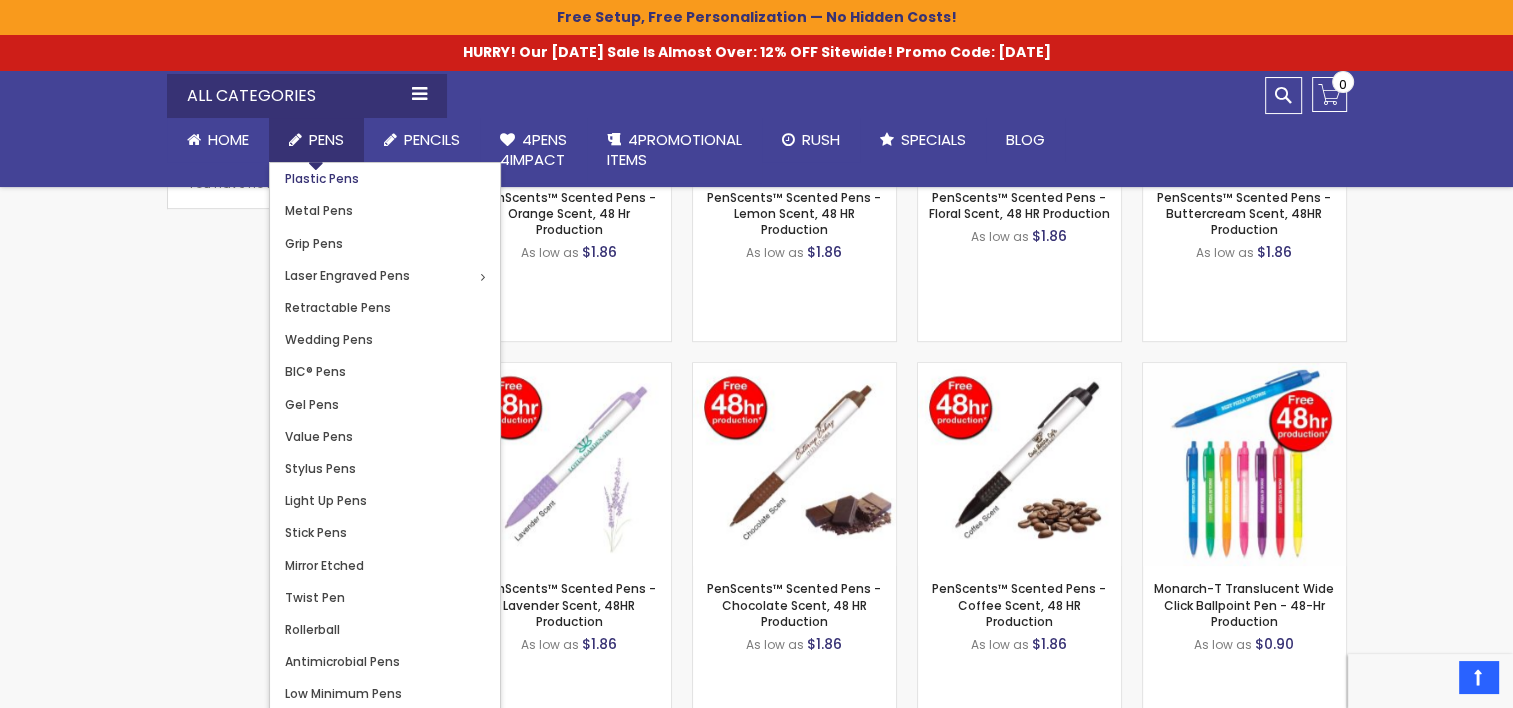 click on "Plastic Pens" at bounding box center [322, 178] 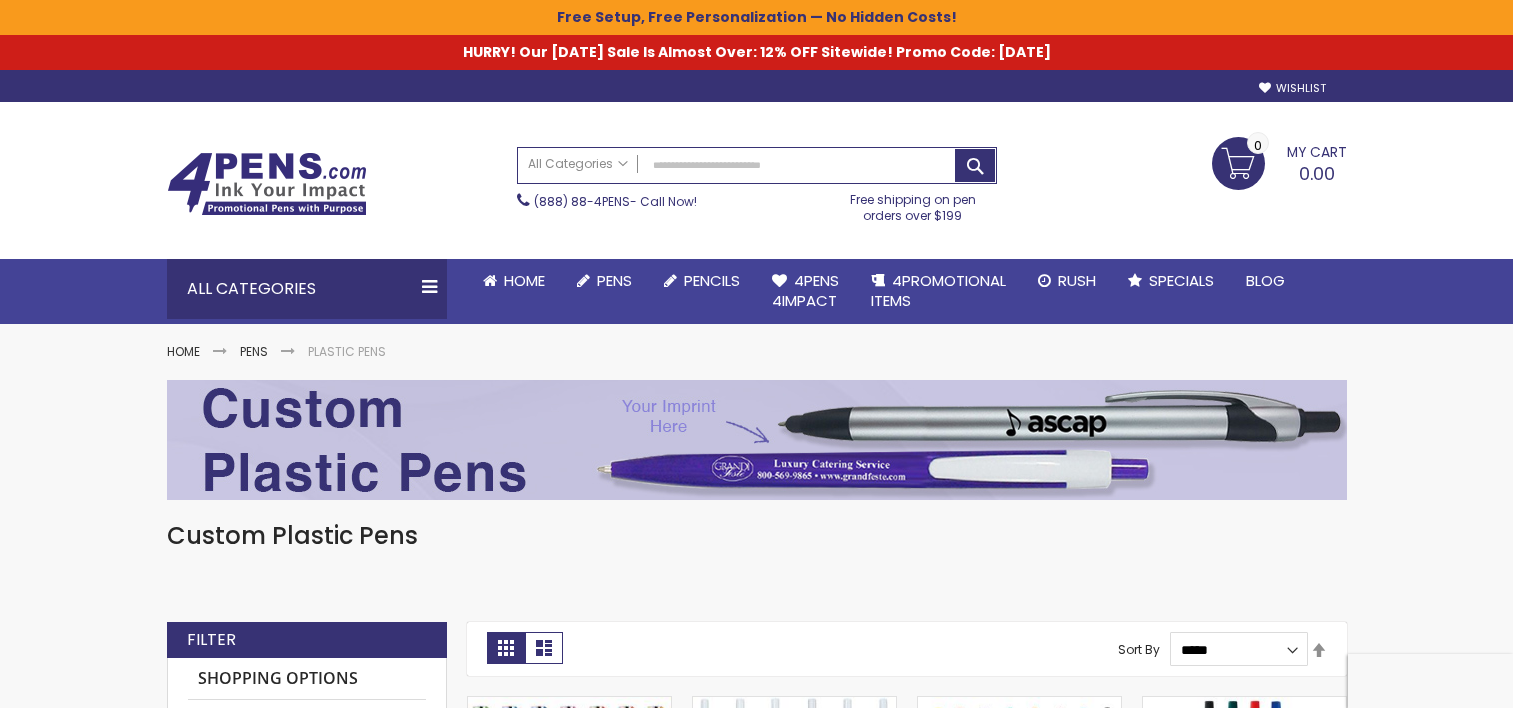 scroll, scrollTop: 0, scrollLeft: 0, axis: both 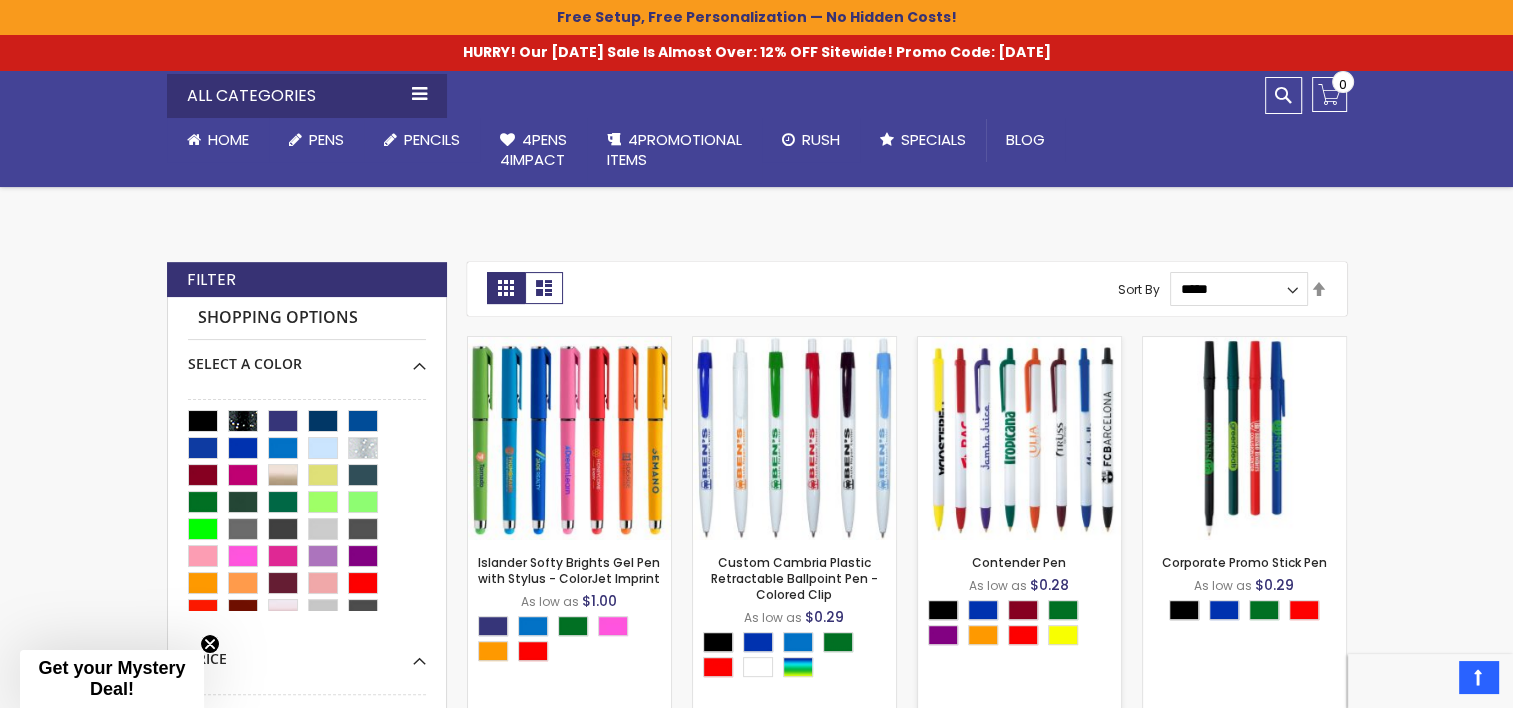 click at bounding box center (1019, 438) 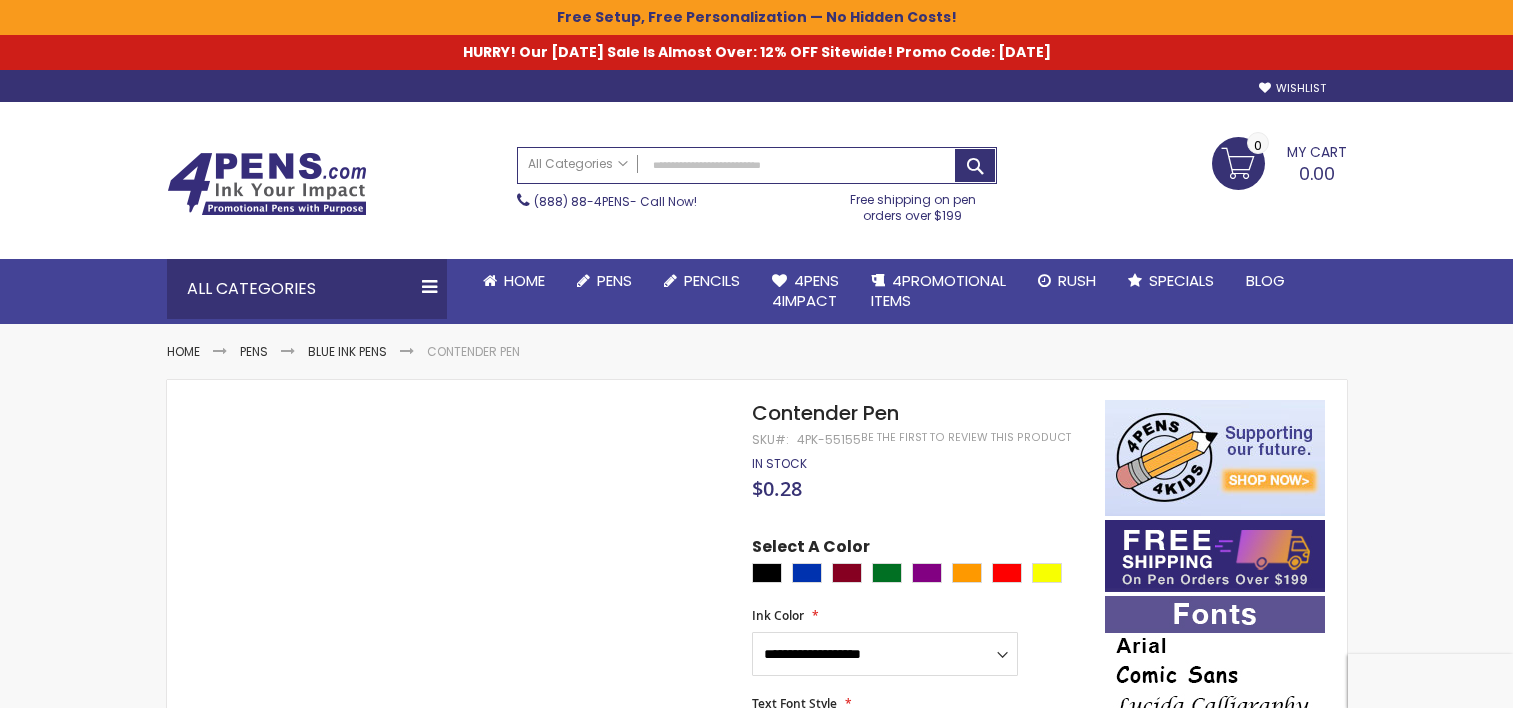 scroll, scrollTop: 0, scrollLeft: 0, axis: both 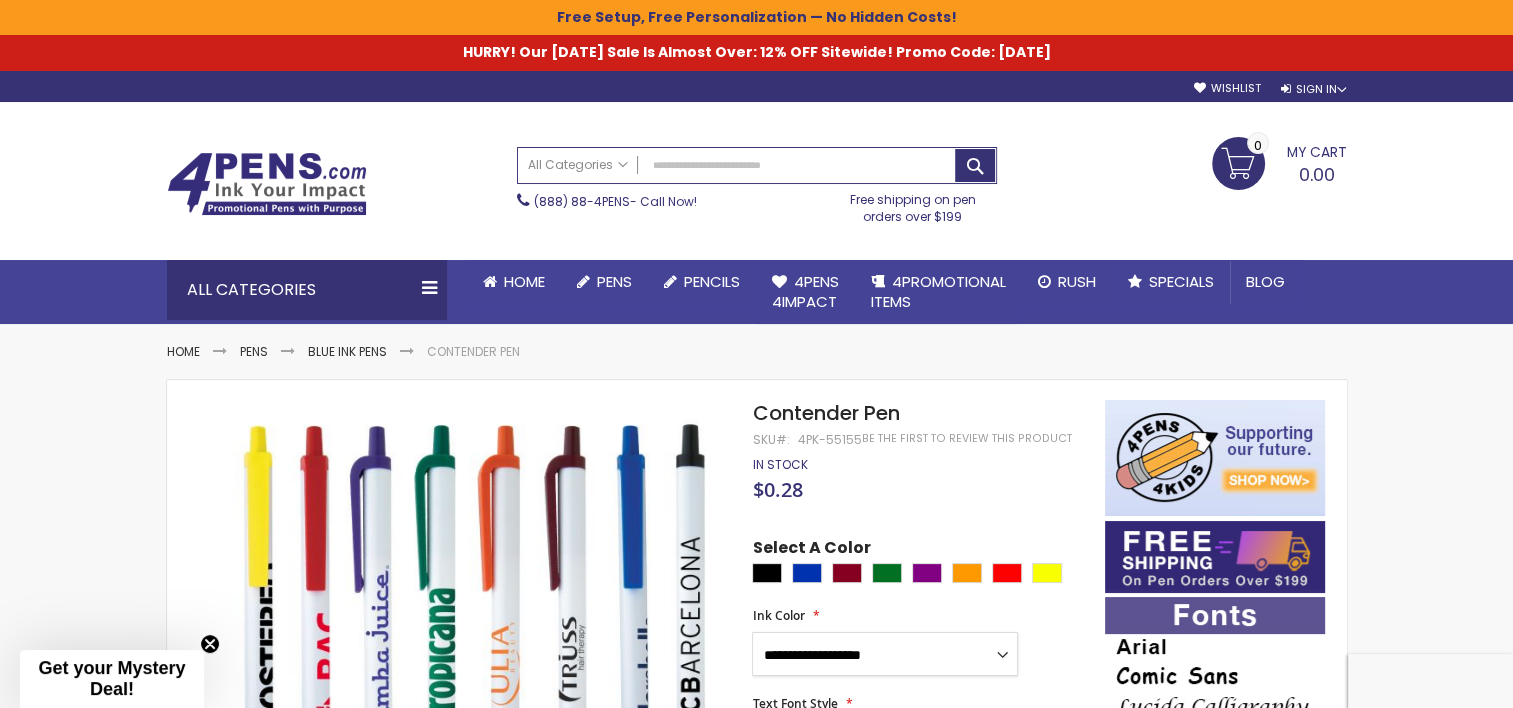 click on "**********" at bounding box center [885, 654] 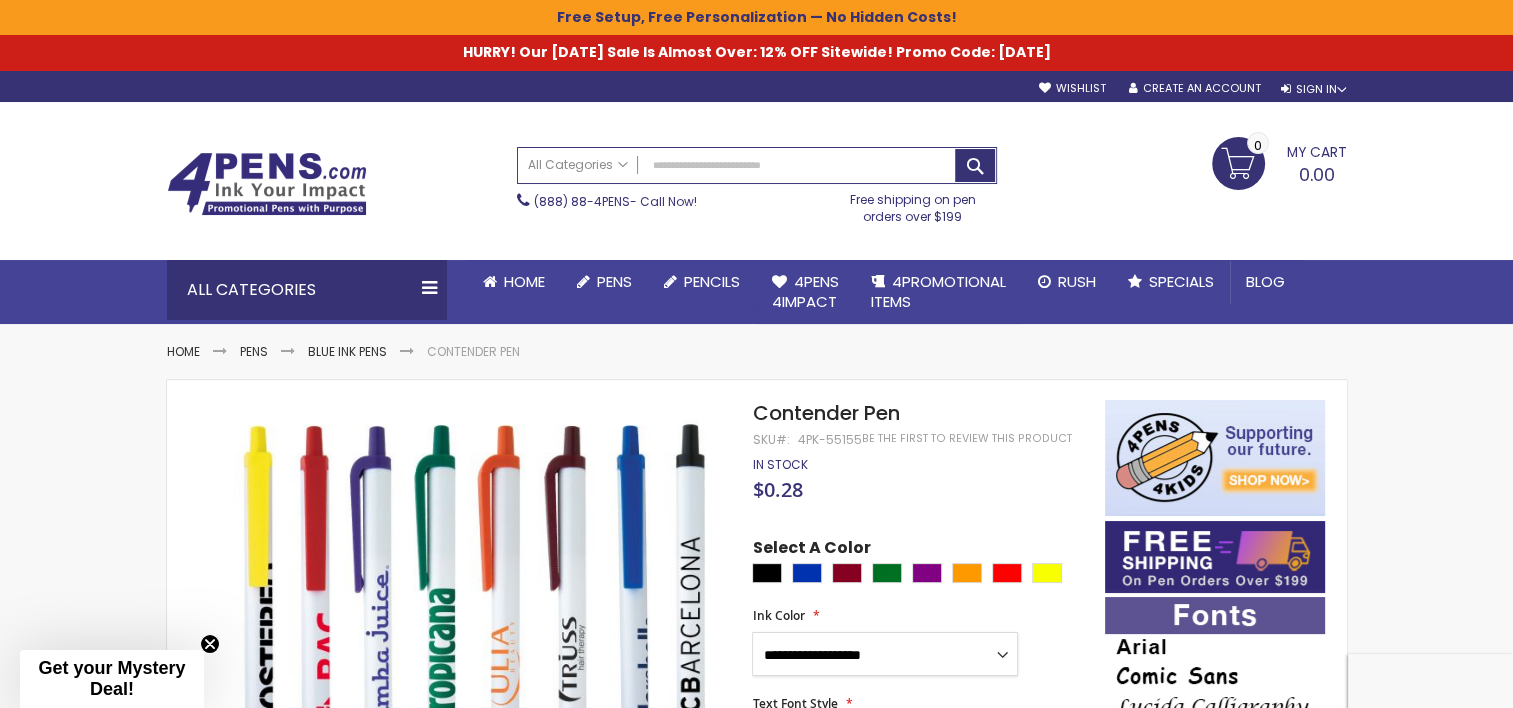 select on "*****" 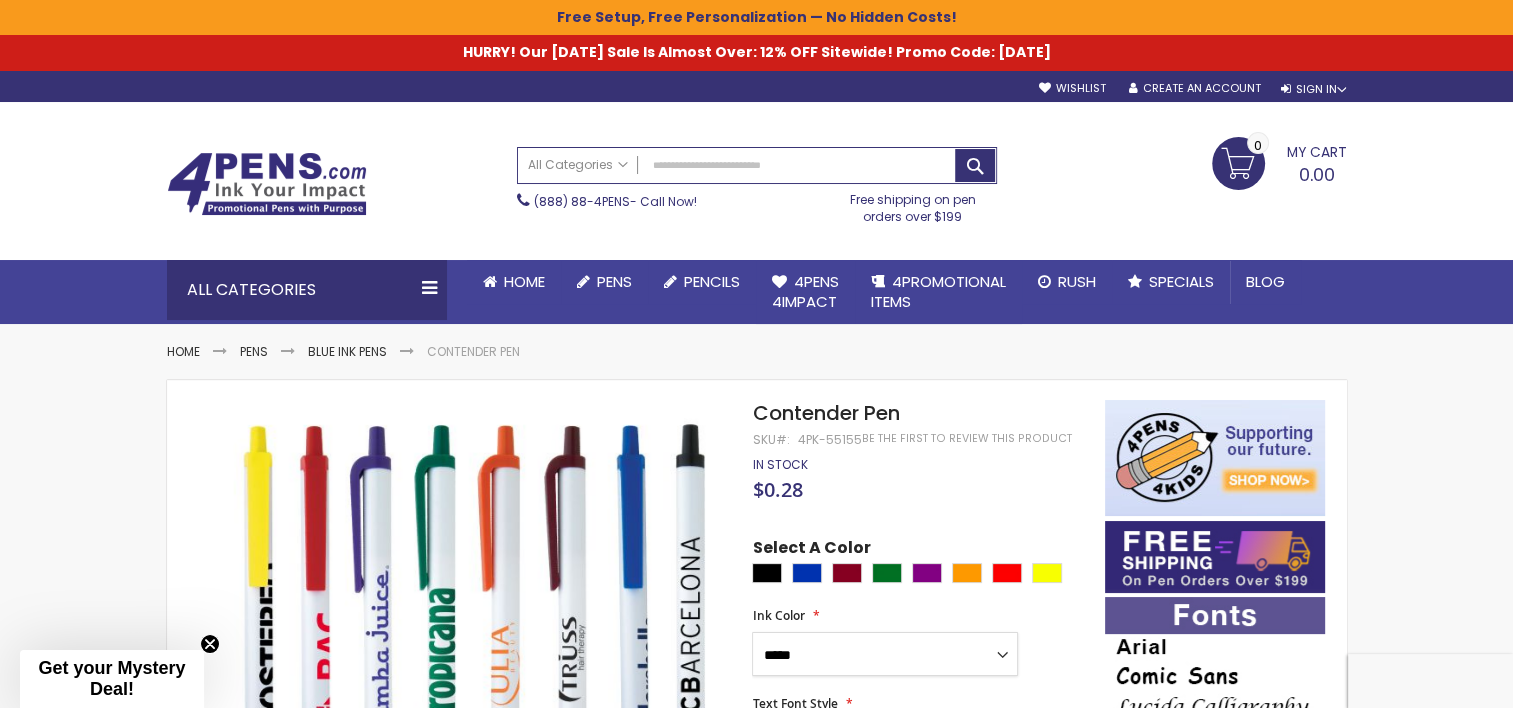 click on "**********" at bounding box center [885, 654] 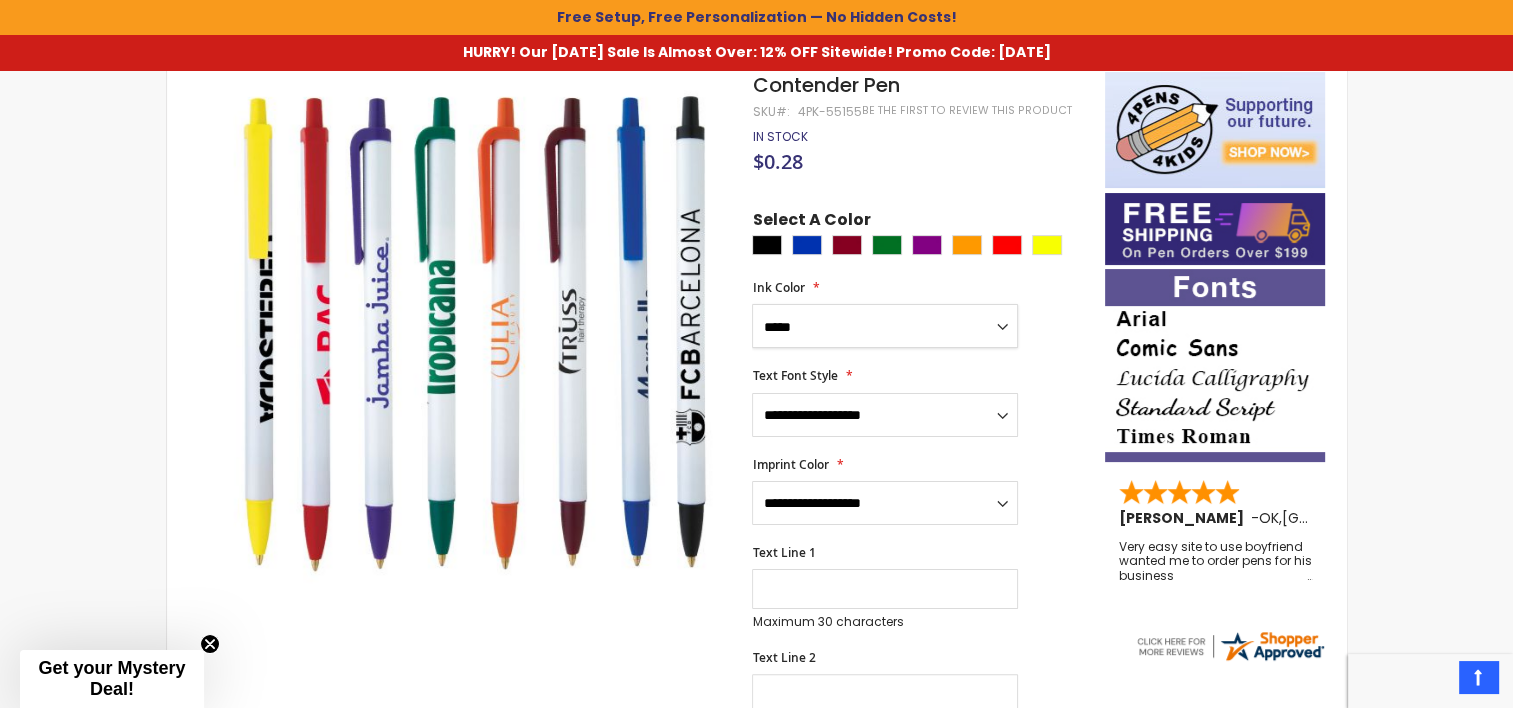 scroll, scrollTop: 351, scrollLeft: 0, axis: vertical 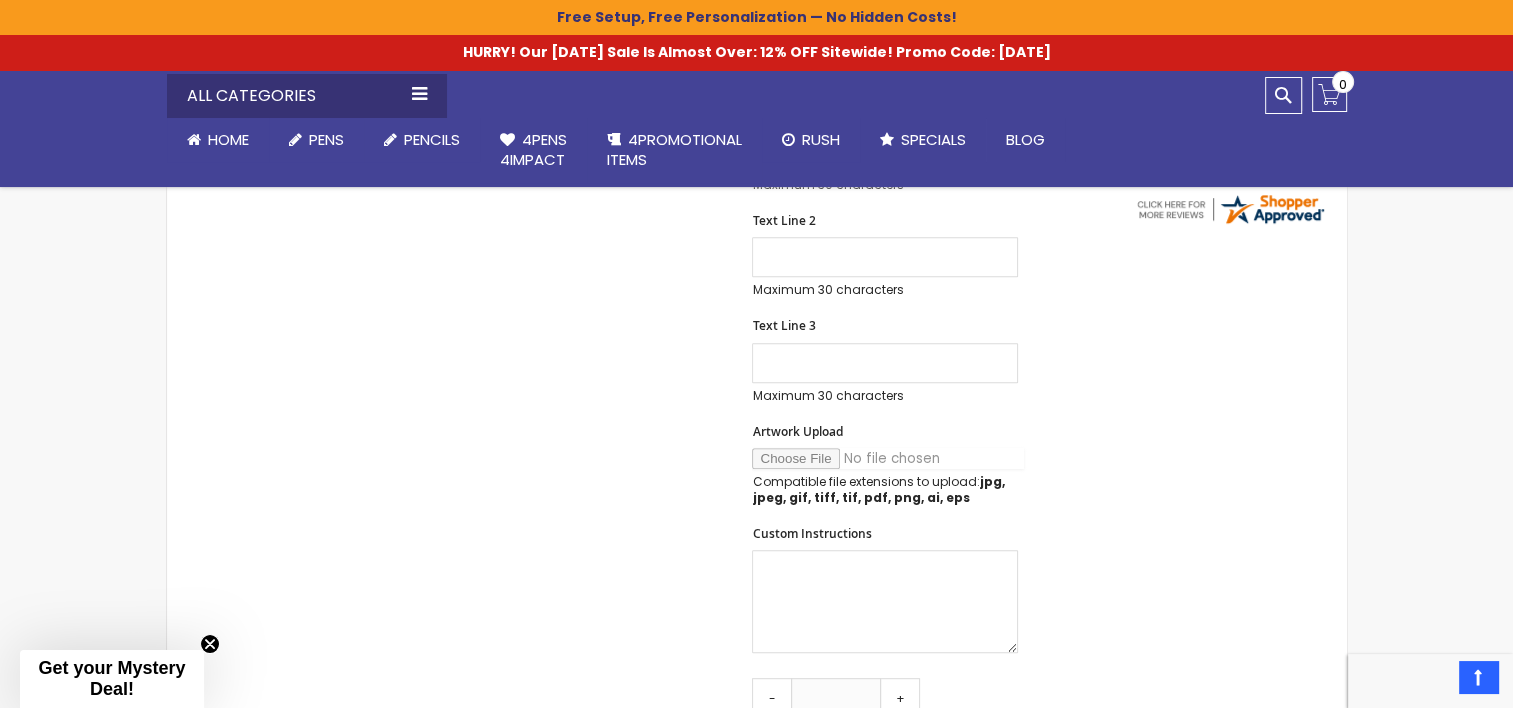 click on "Artwork Upload" at bounding box center (888, 458) 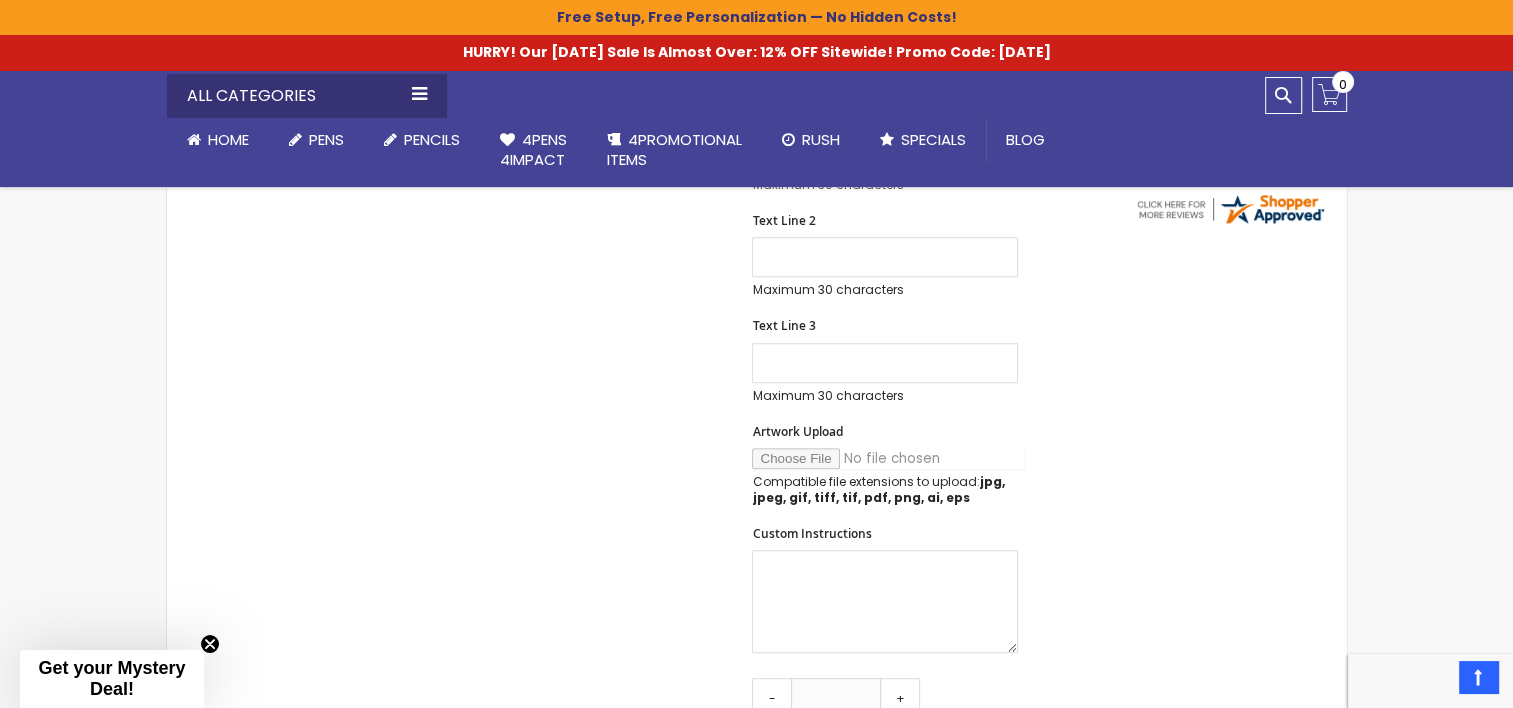 type on "**********" 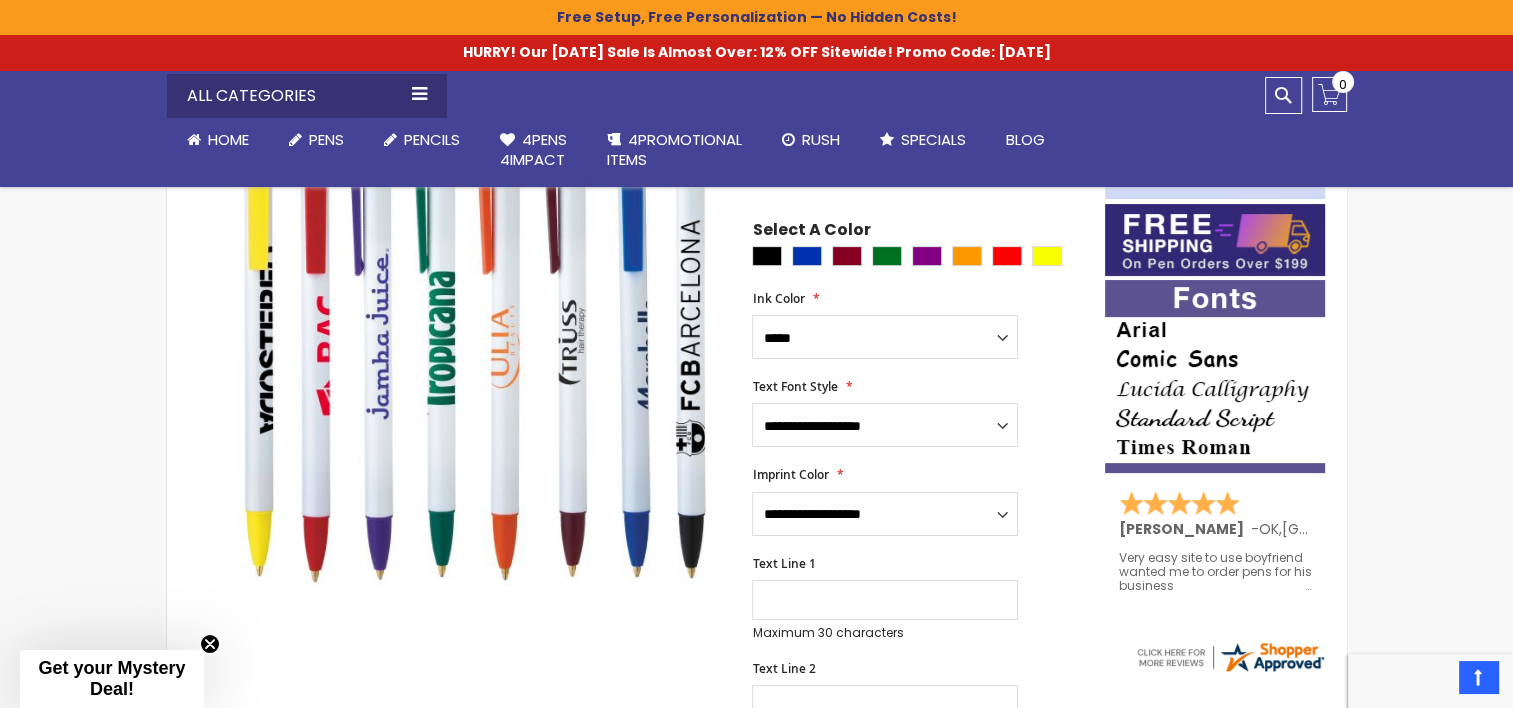 scroll, scrollTop: 320, scrollLeft: 0, axis: vertical 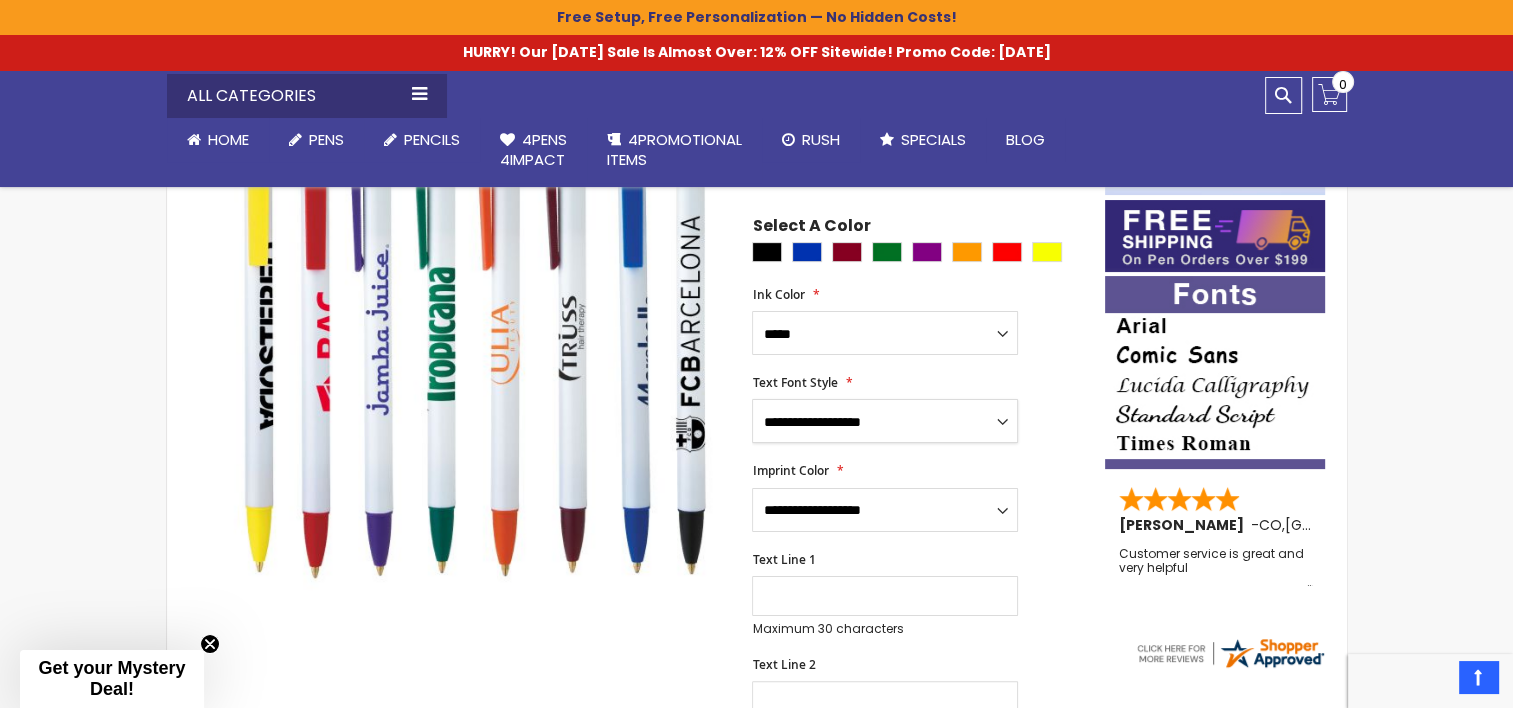 click on "**********" at bounding box center [885, 421] 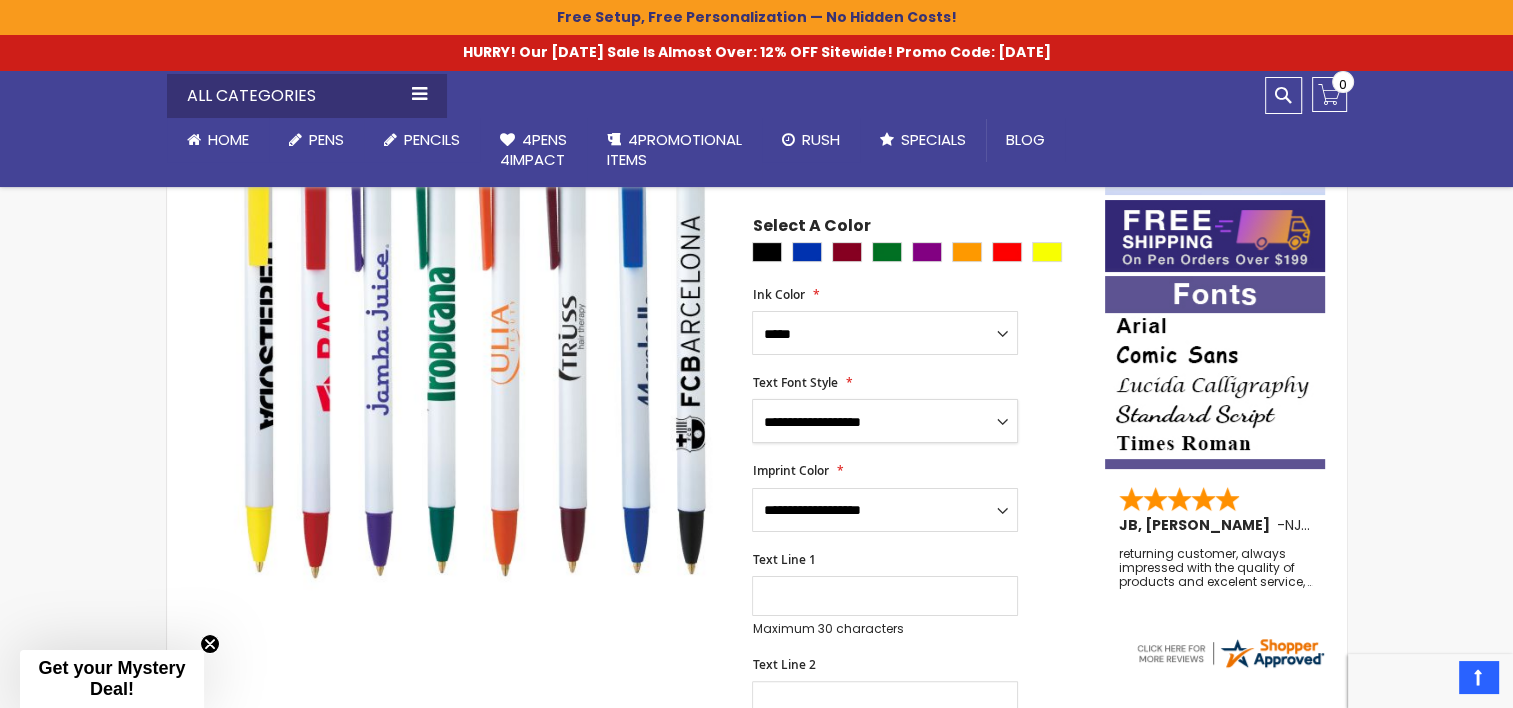 select on "*****" 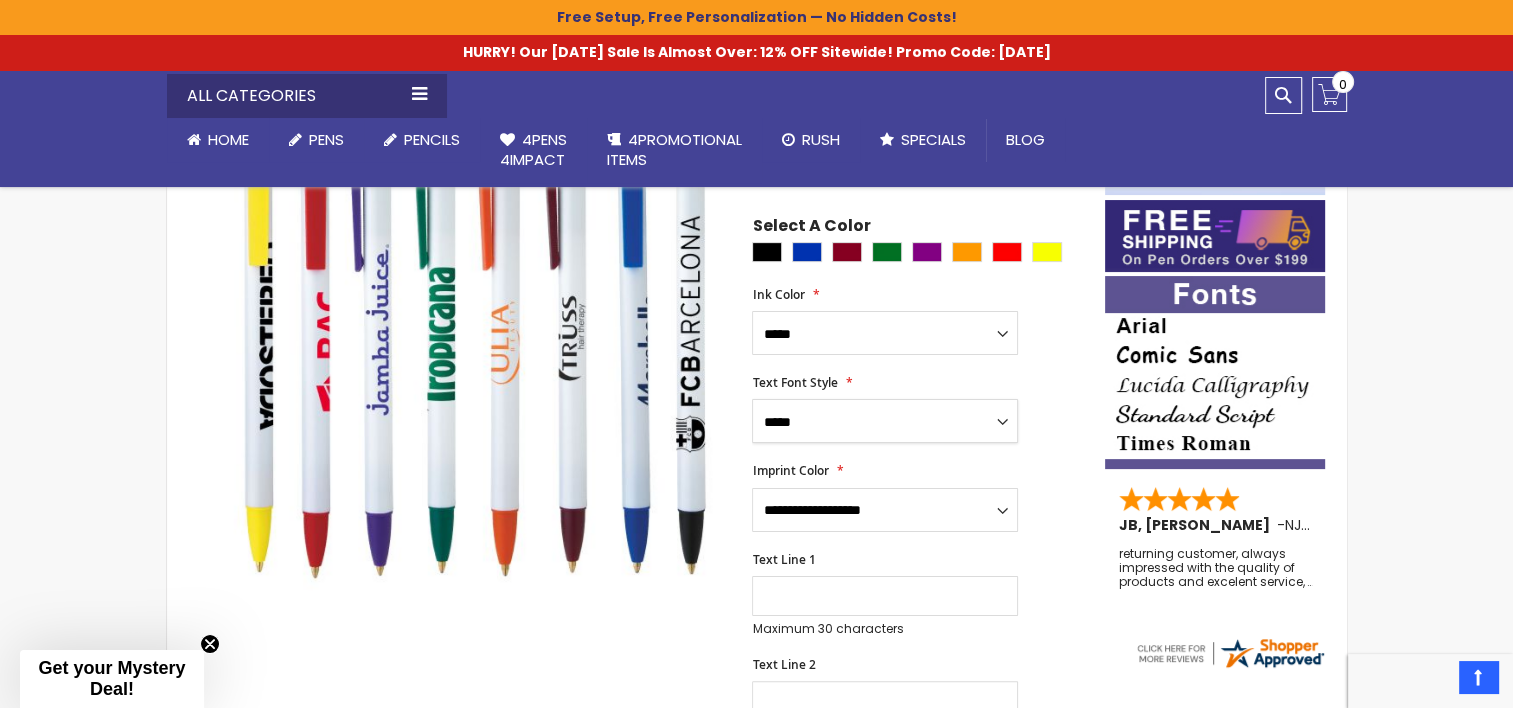 click on "**********" at bounding box center (885, 421) 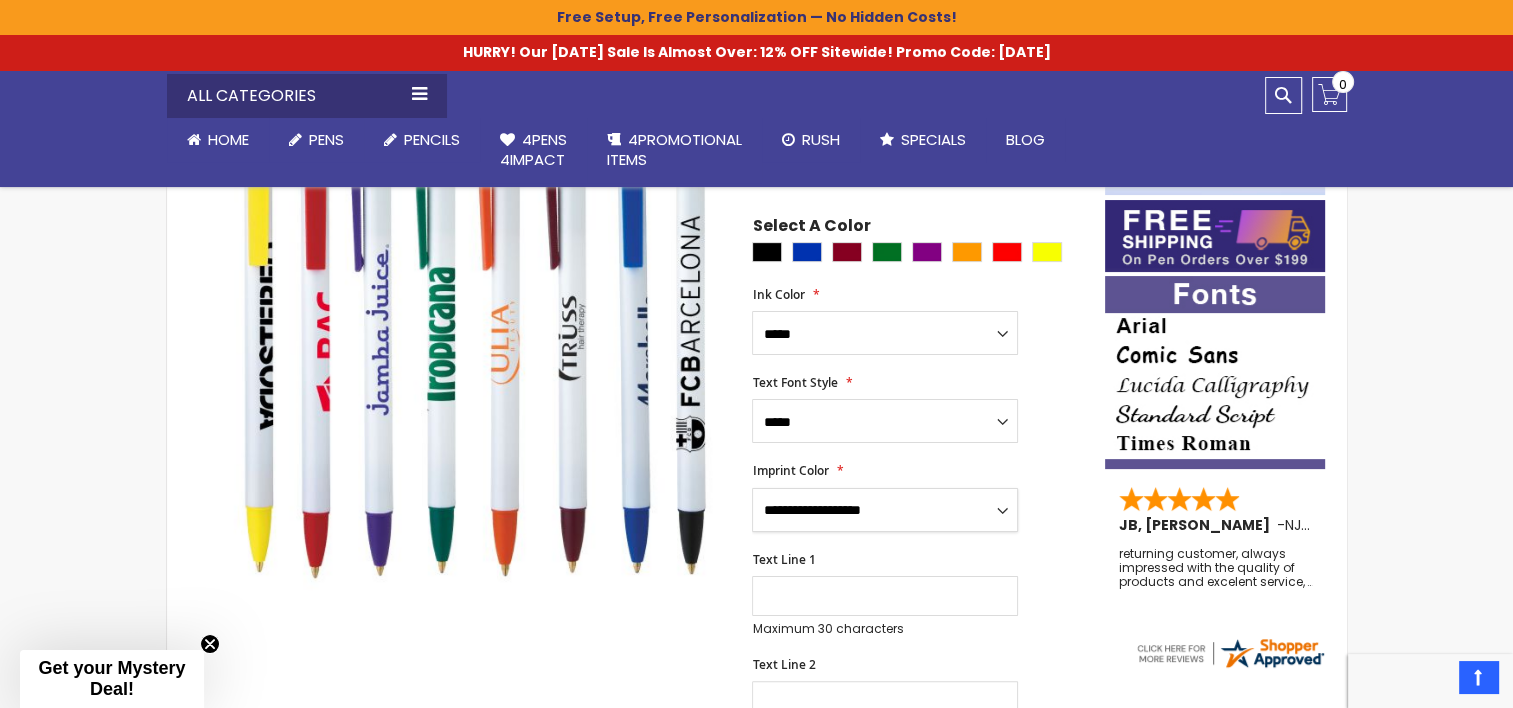 click on "**********" at bounding box center (885, 510) 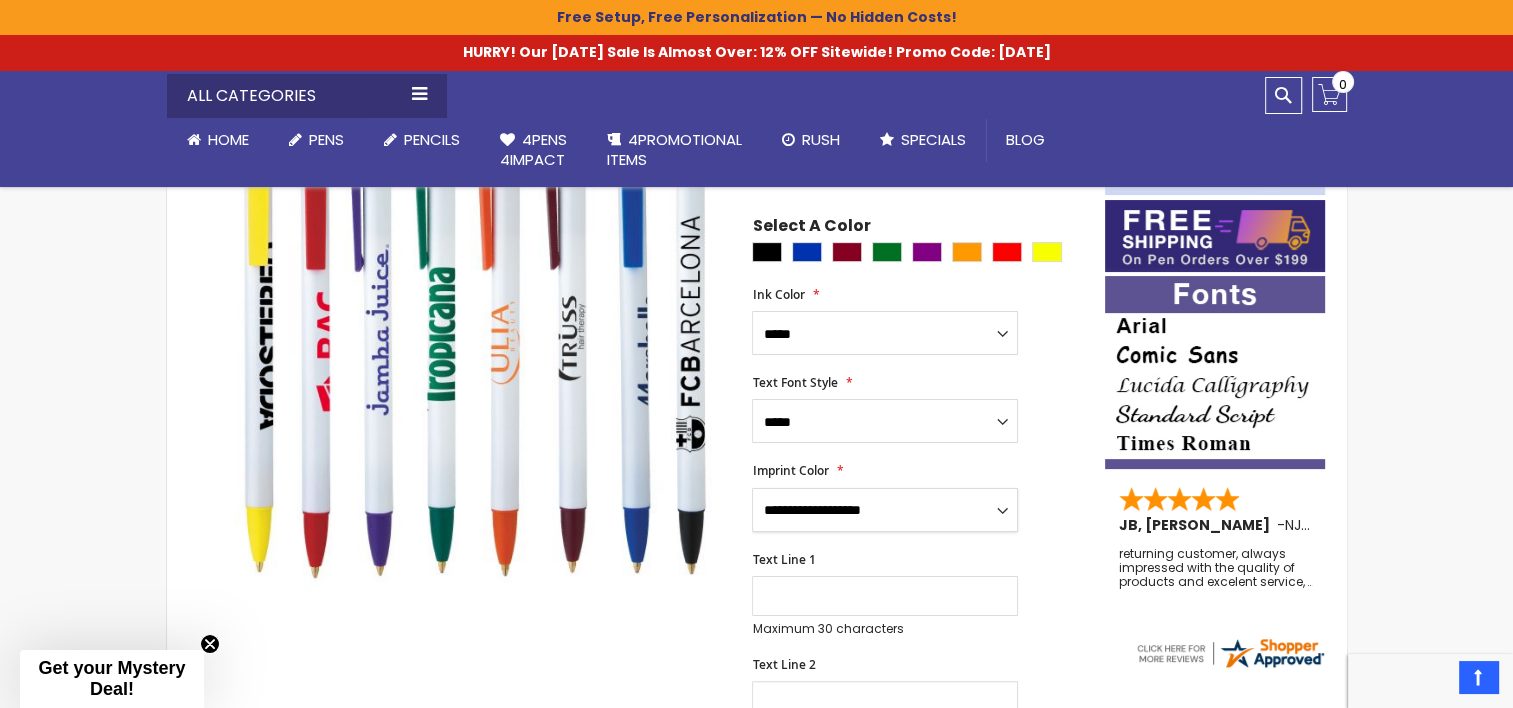 click on "**********" at bounding box center (885, 510) 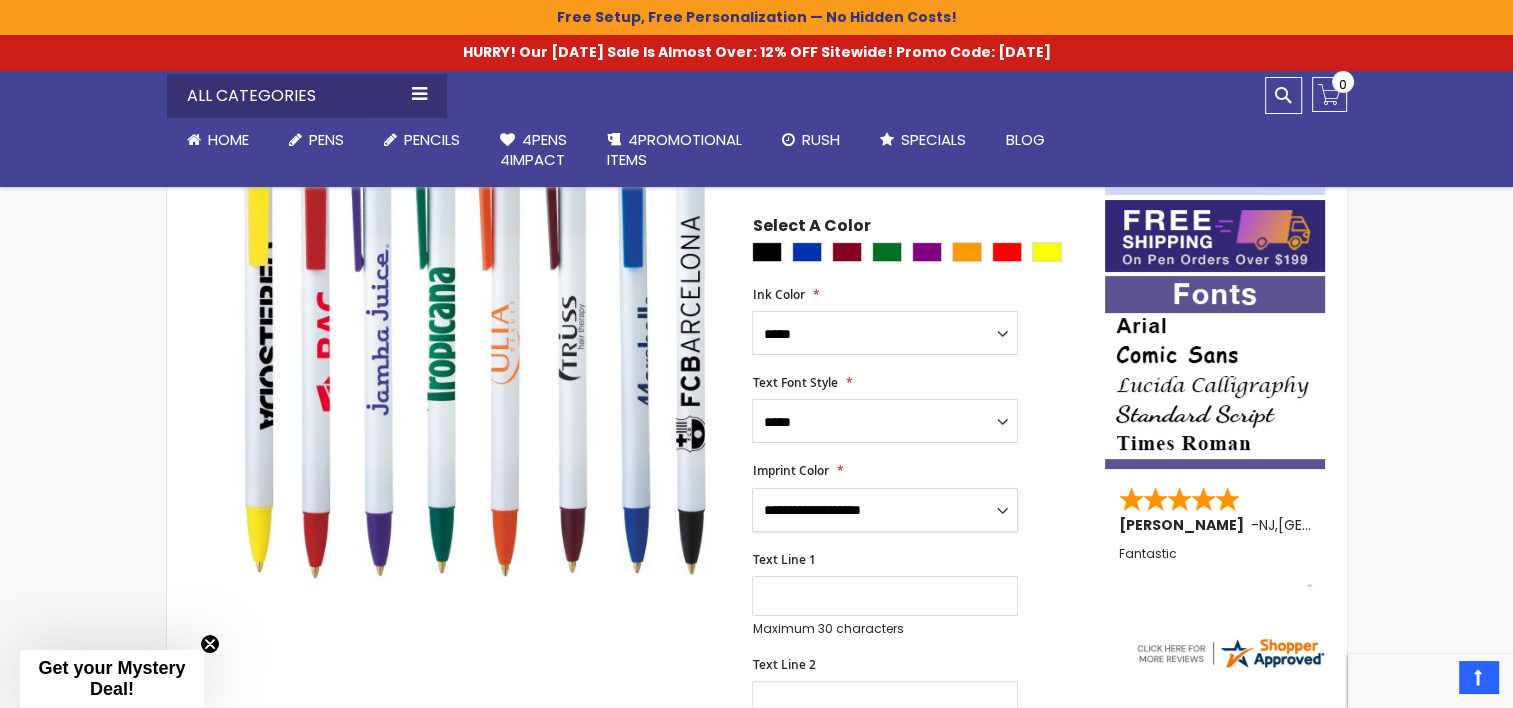 click on "**********" at bounding box center [885, 510] 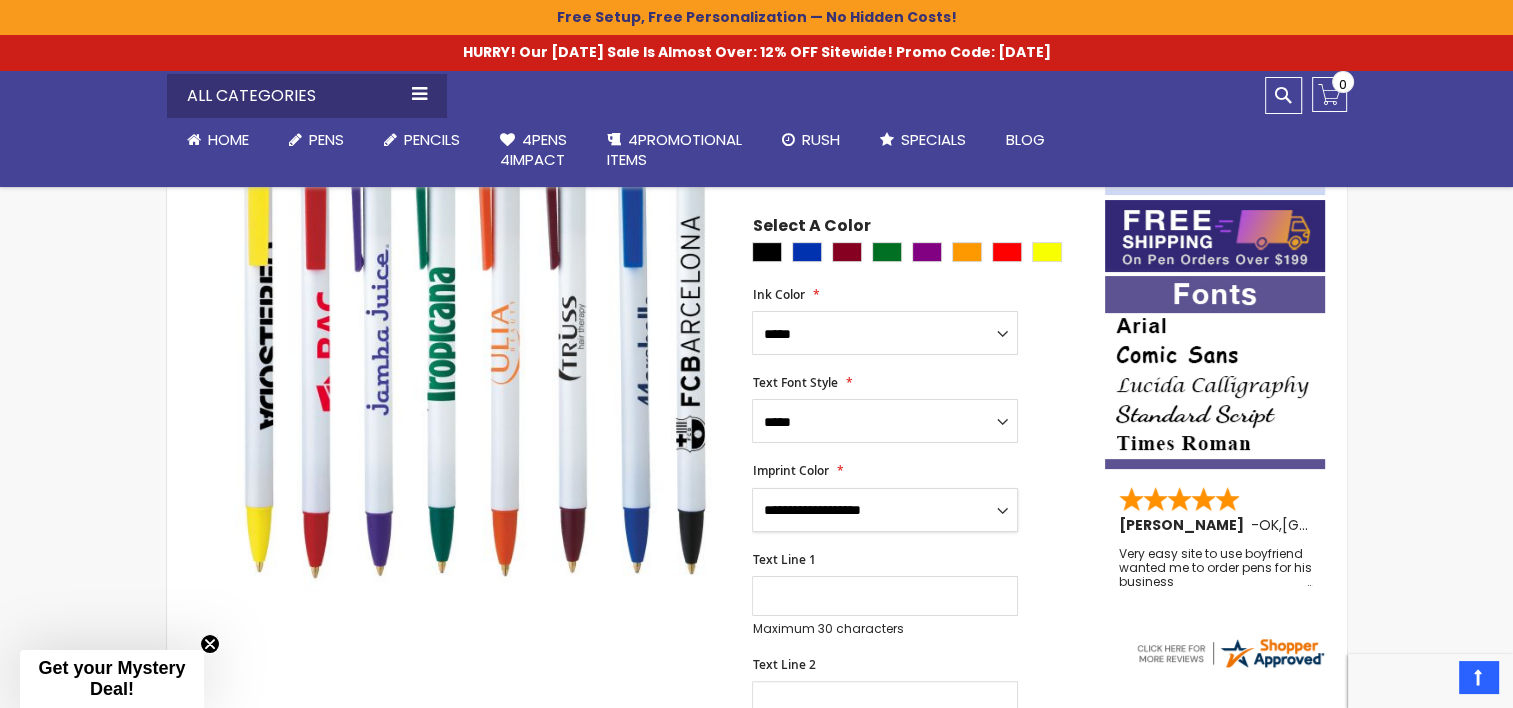 select on "*****" 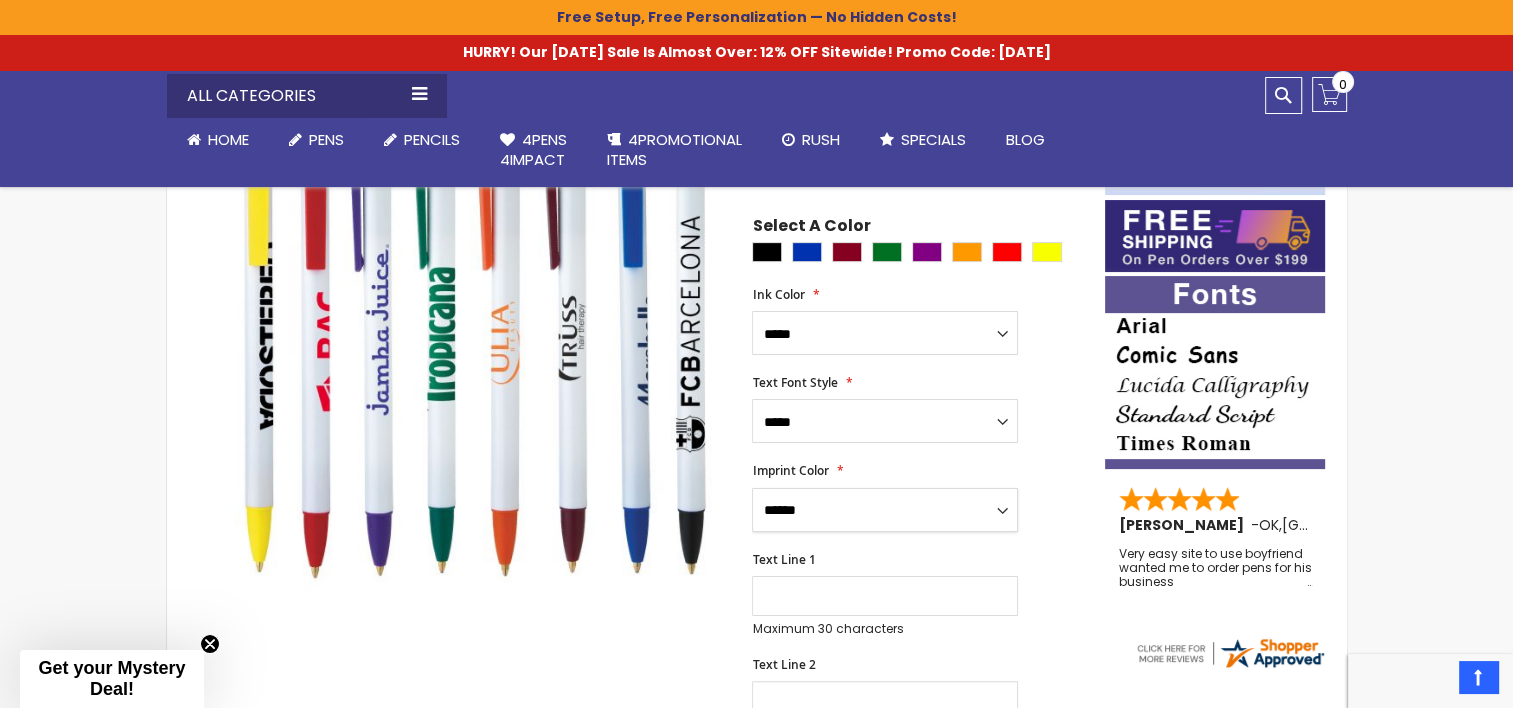 click on "**********" at bounding box center [885, 510] 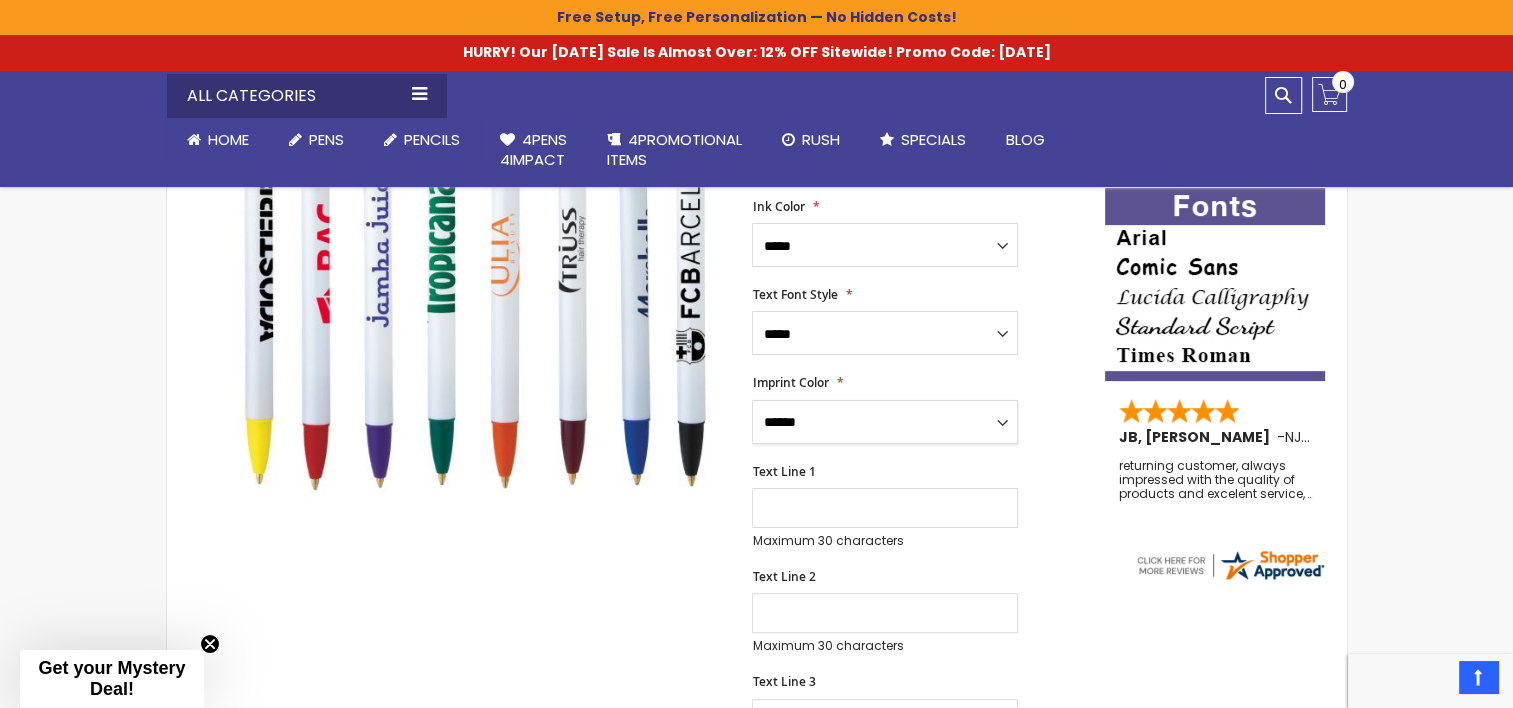 scroll, scrollTop: 424, scrollLeft: 0, axis: vertical 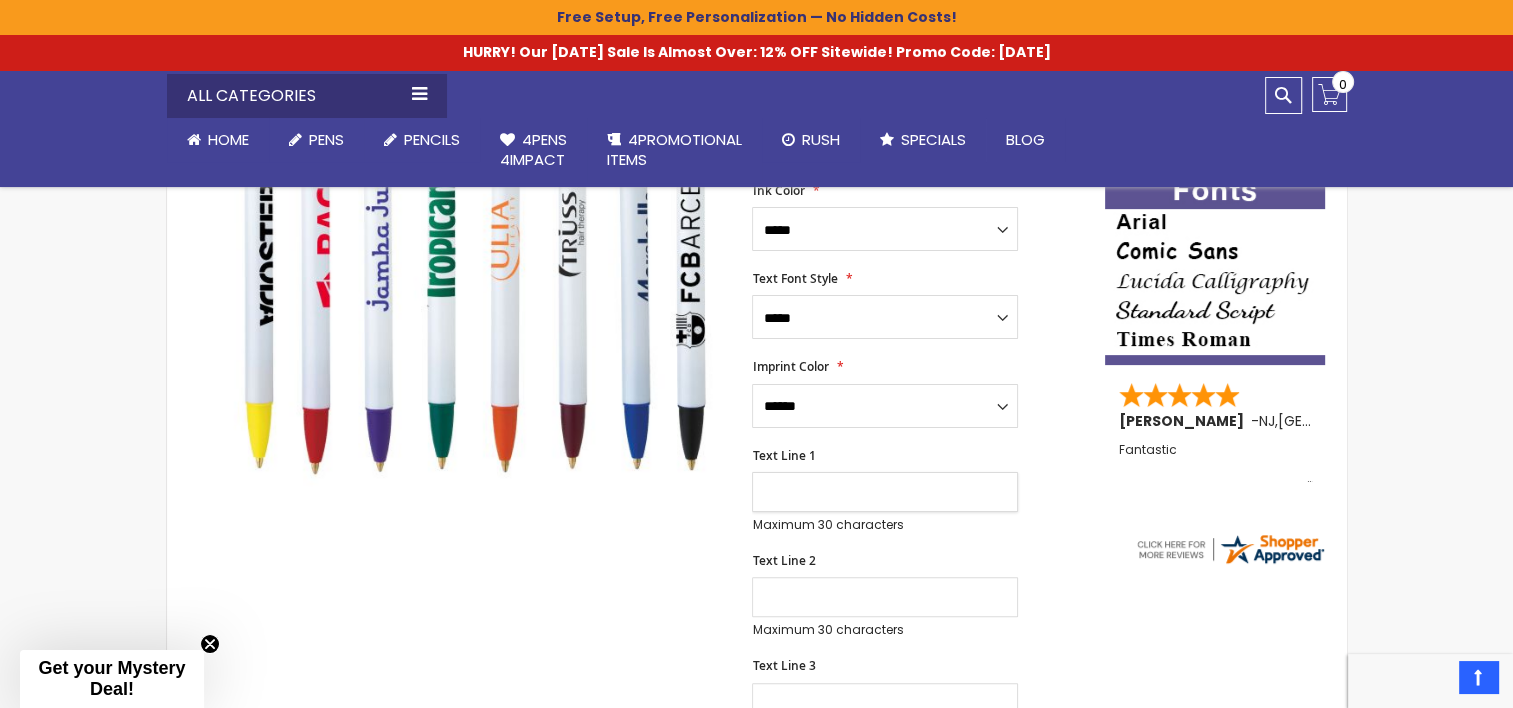 click on "Text Line 1" at bounding box center (885, 492) 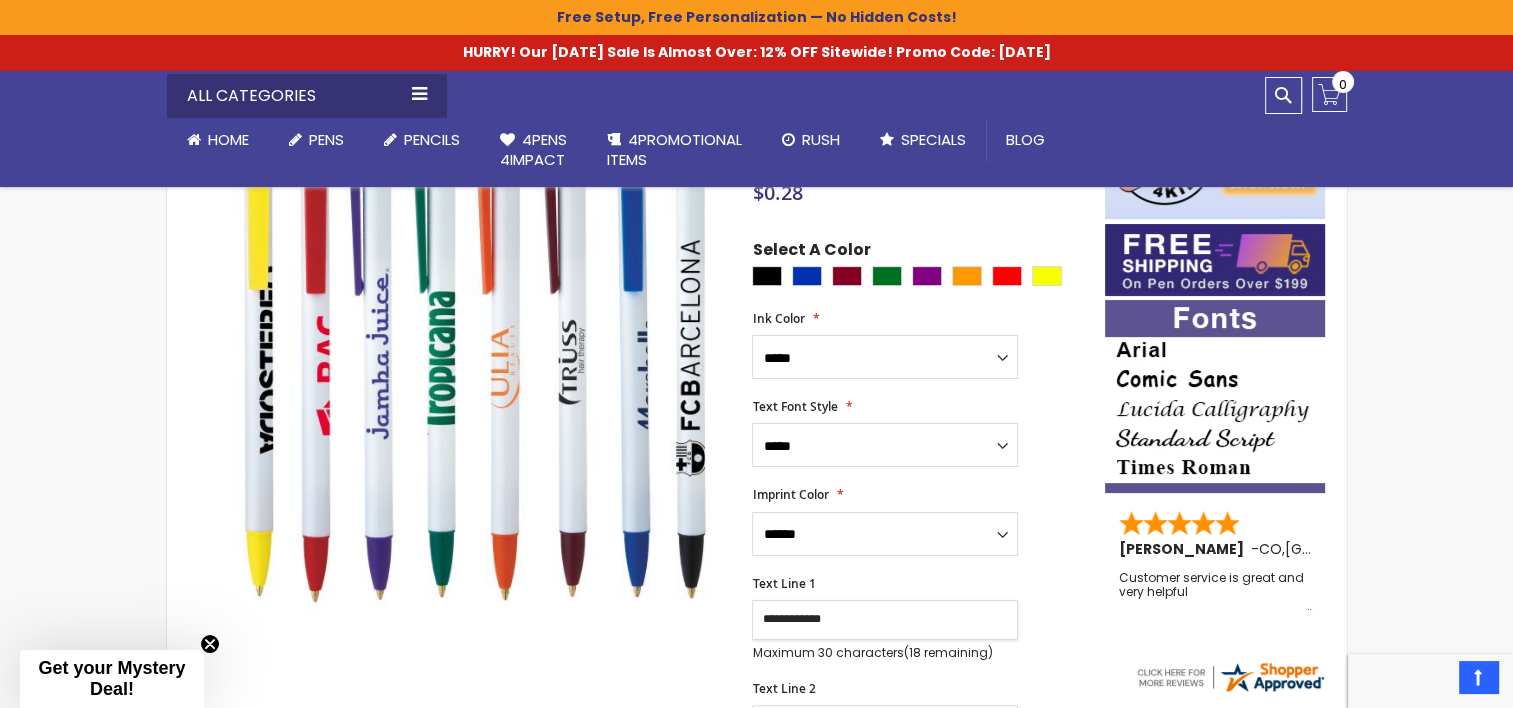 scroll, scrollTop: 204, scrollLeft: 0, axis: vertical 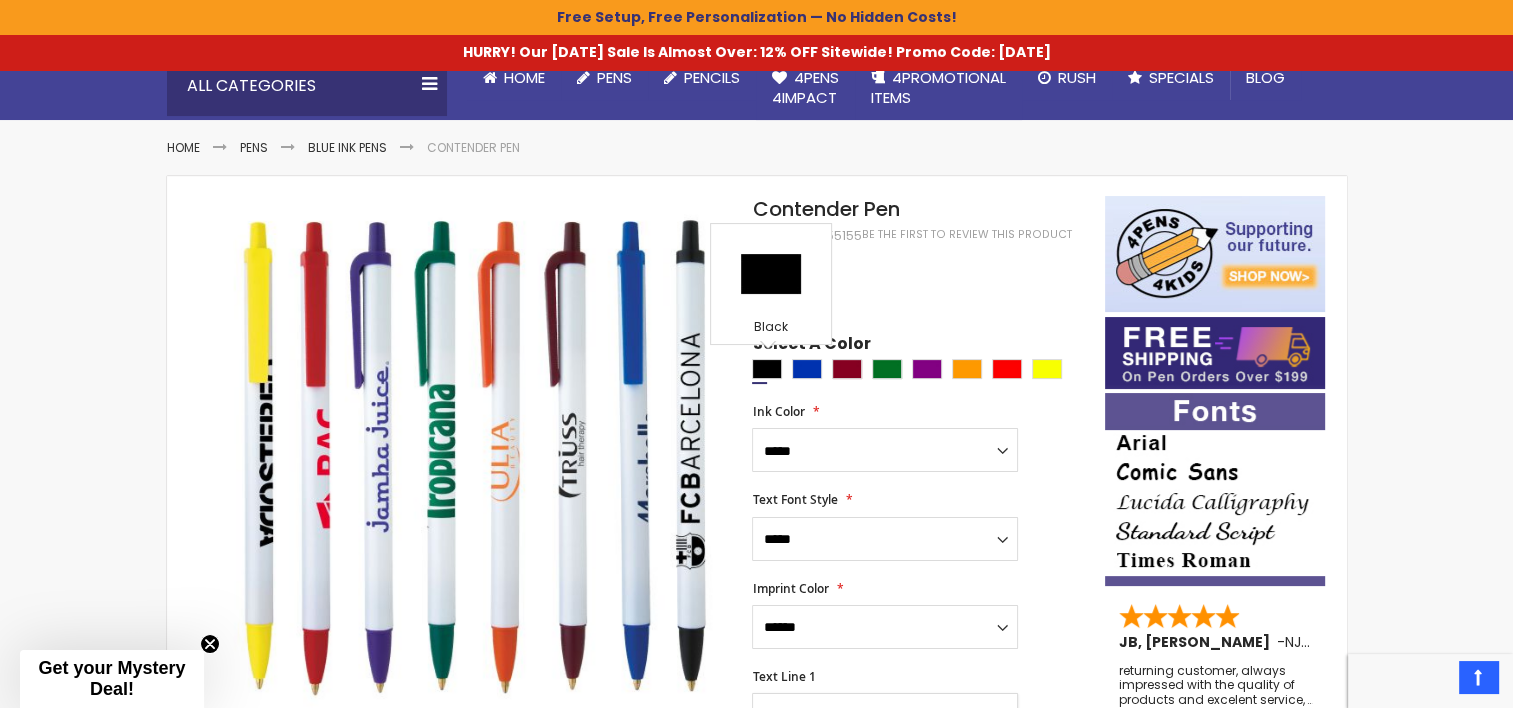 type on "**********" 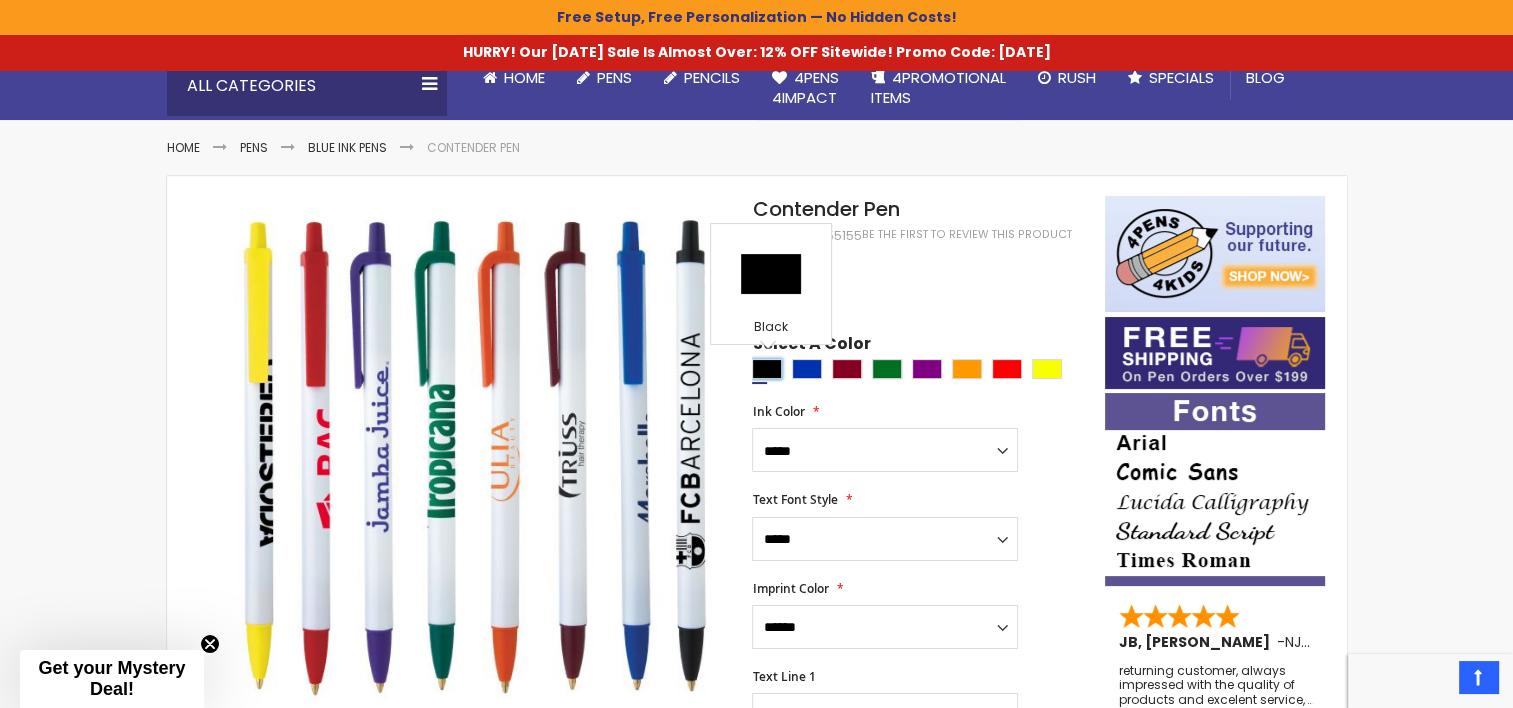 click at bounding box center [767, 369] 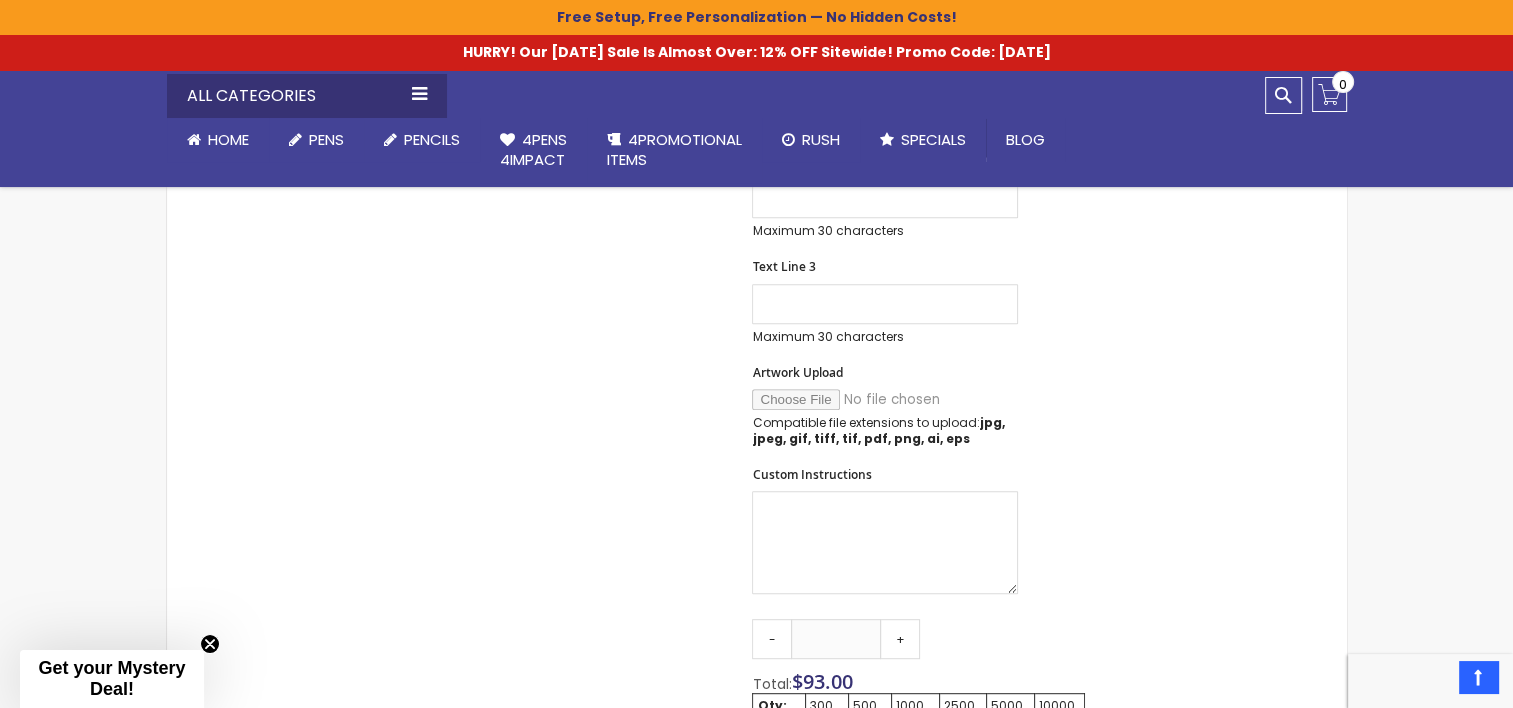 scroll, scrollTop: 1029, scrollLeft: 0, axis: vertical 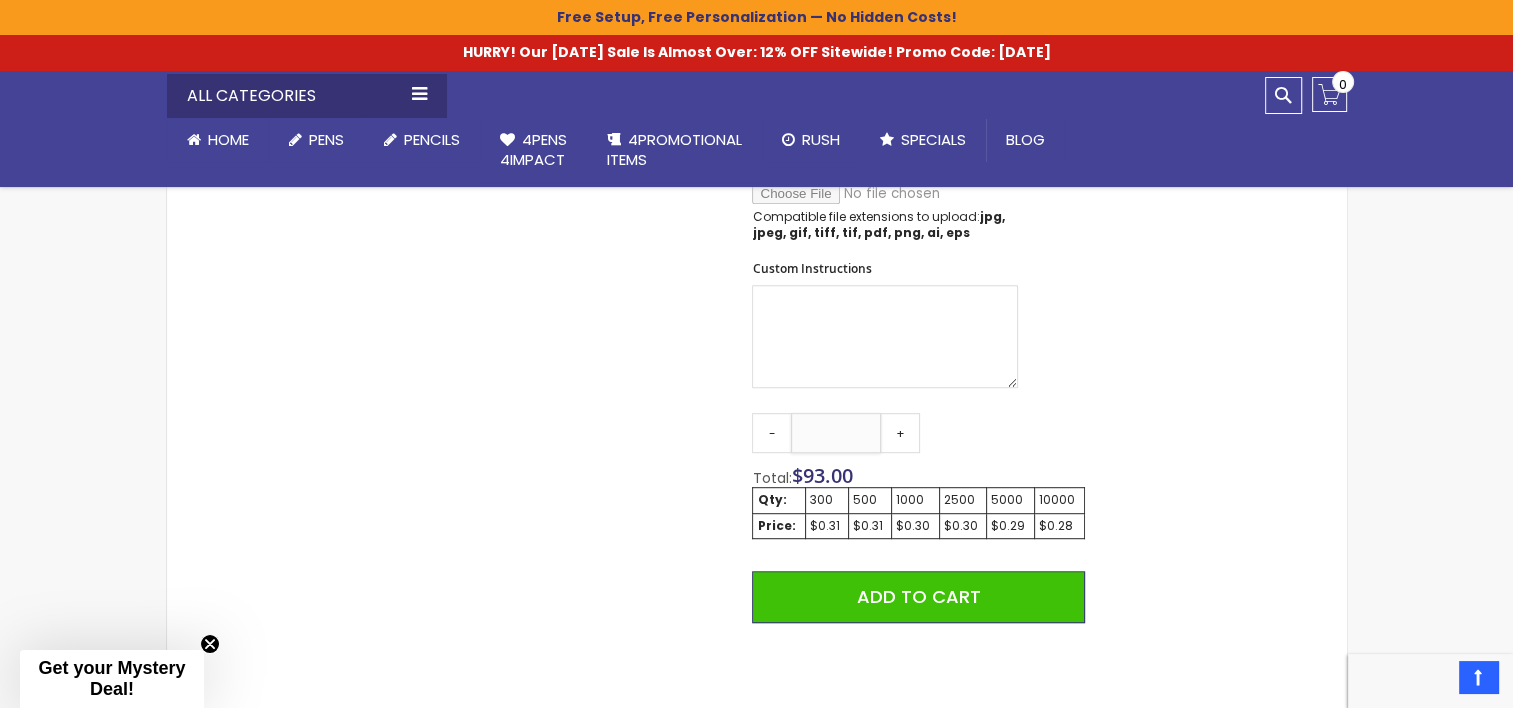 click on "***" at bounding box center [836, 433] 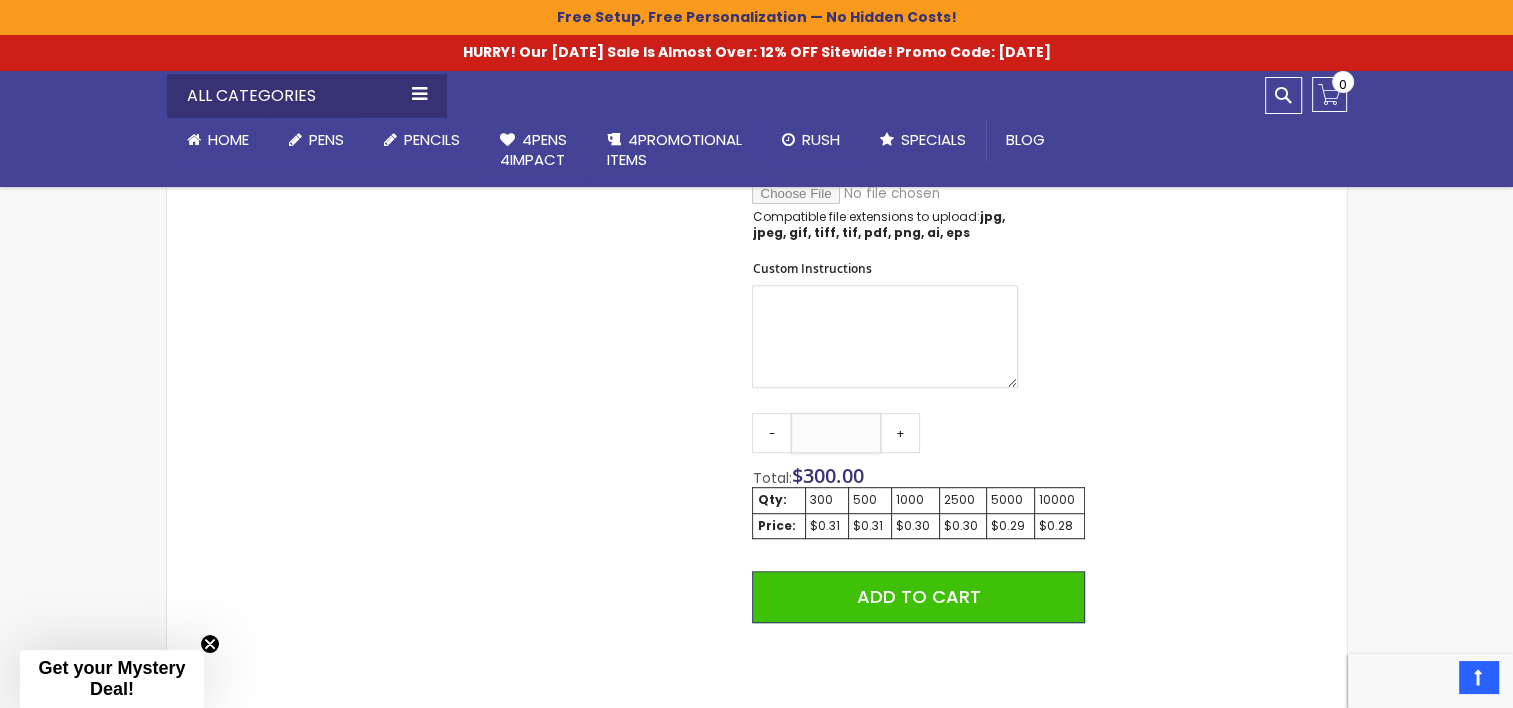 type on "****" 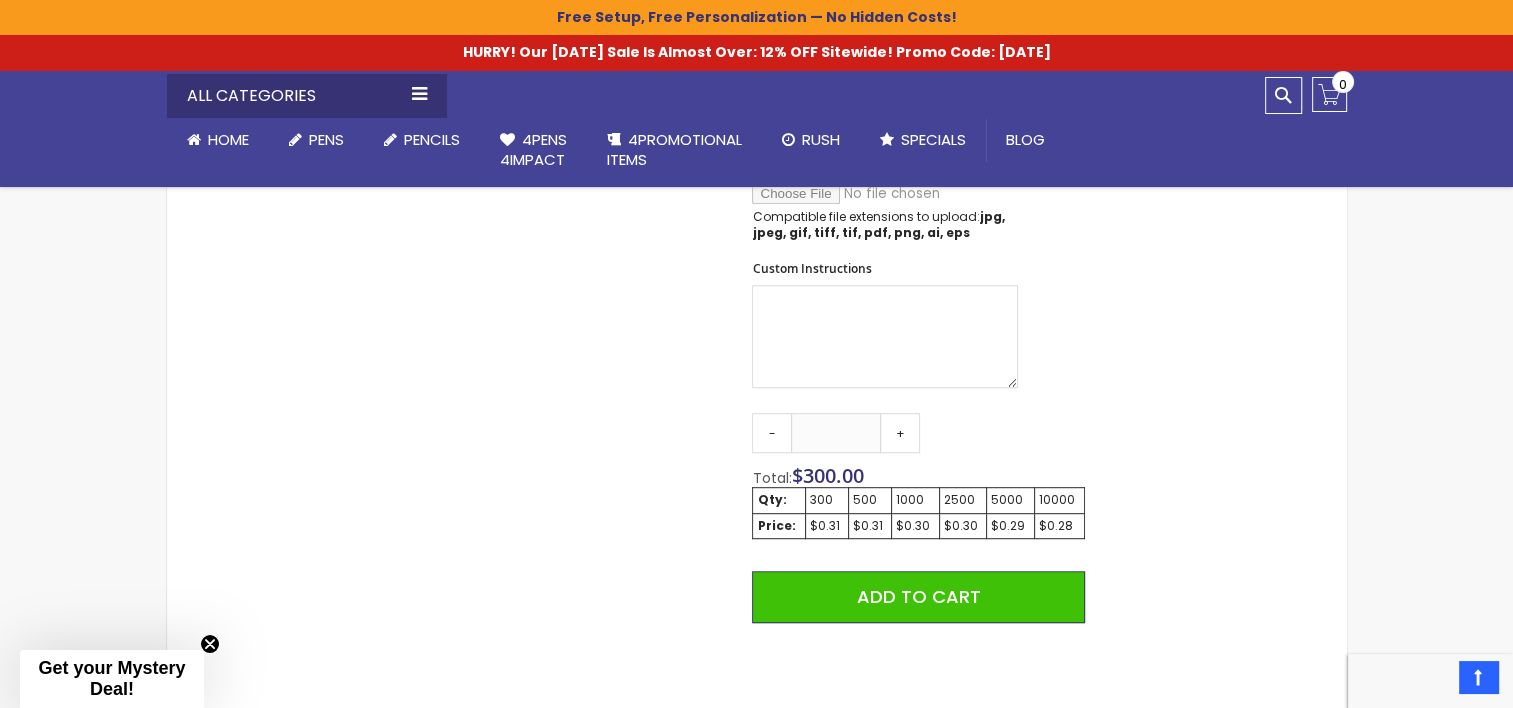 click on "Skip to the end of the images gallery
Skip to the beginning of the images gallery
Contender Pen
SKU
4PK-55155
Be the first to review this product
In stock
Only  %1  left
$0.28" at bounding box center (757, 255) 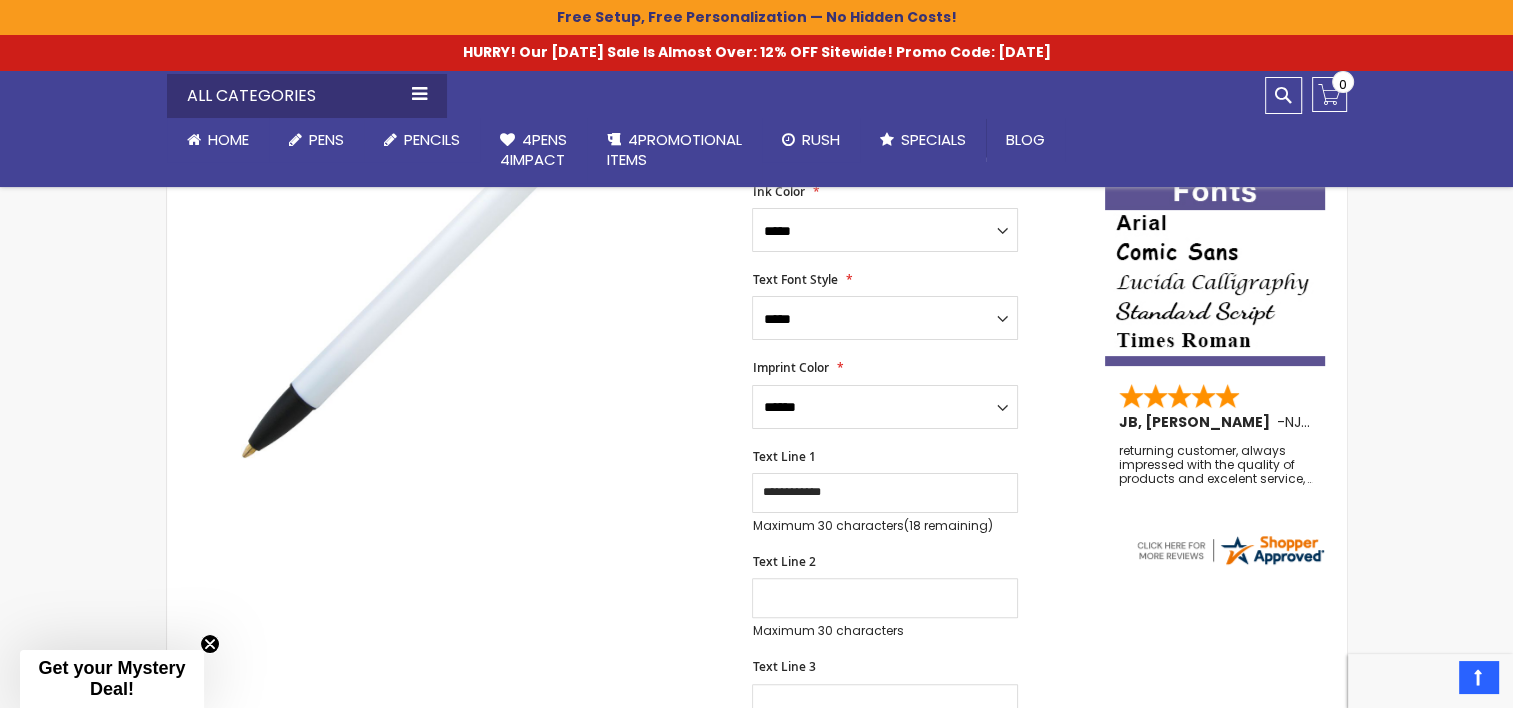 scroll, scrollTop: 450, scrollLeft: 0, axis: vertical 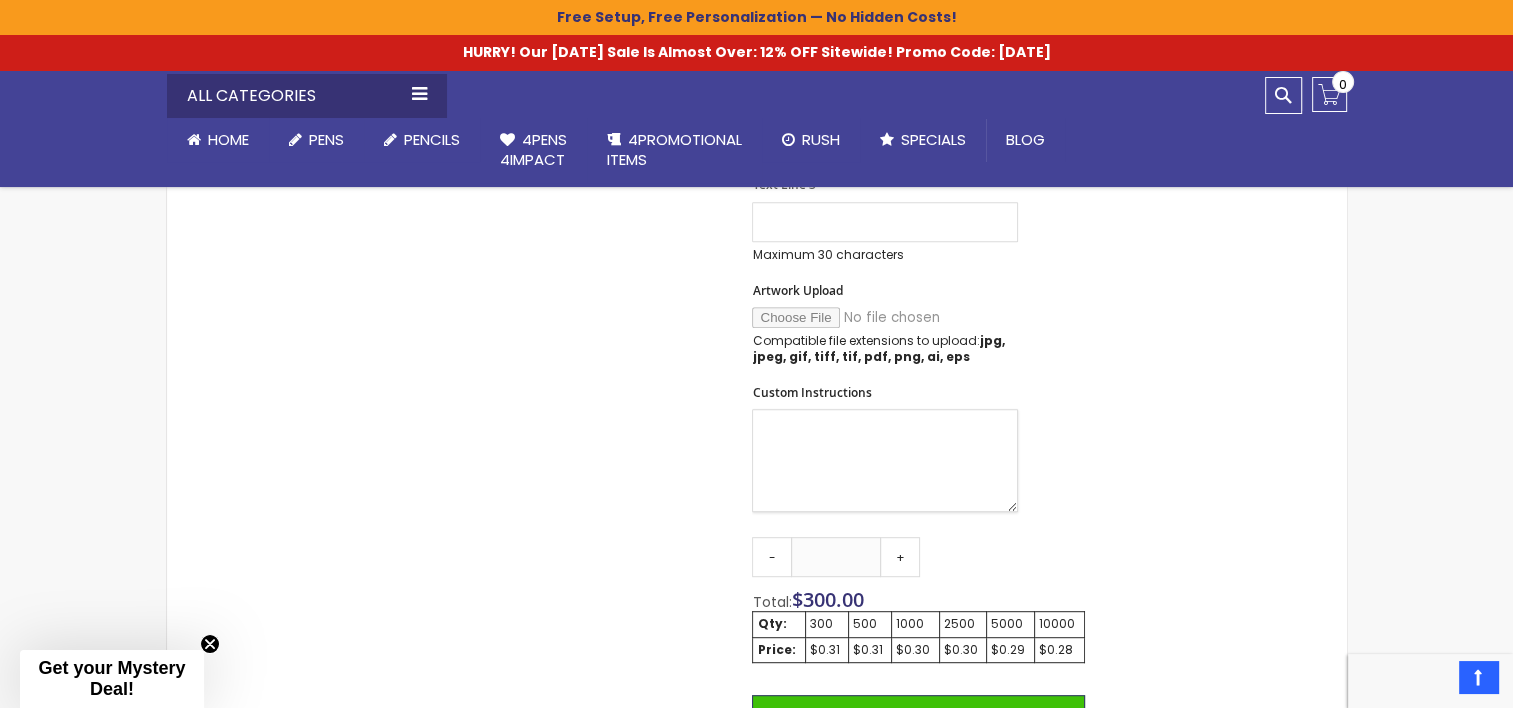 click on "Custom Instructions" at bounding box center [885, 460] 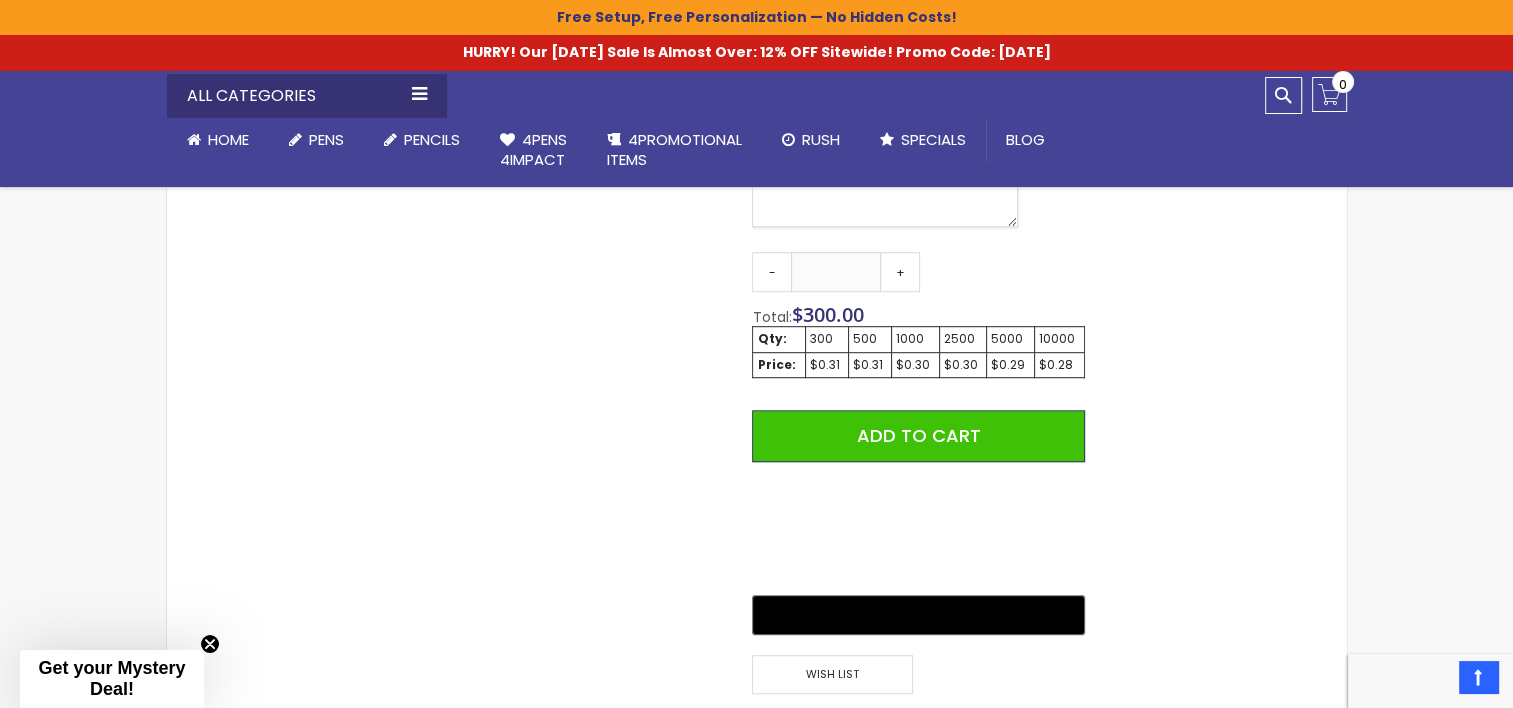scroll, scrollTop: 1194, scrollLeft: 0, axis: vertical 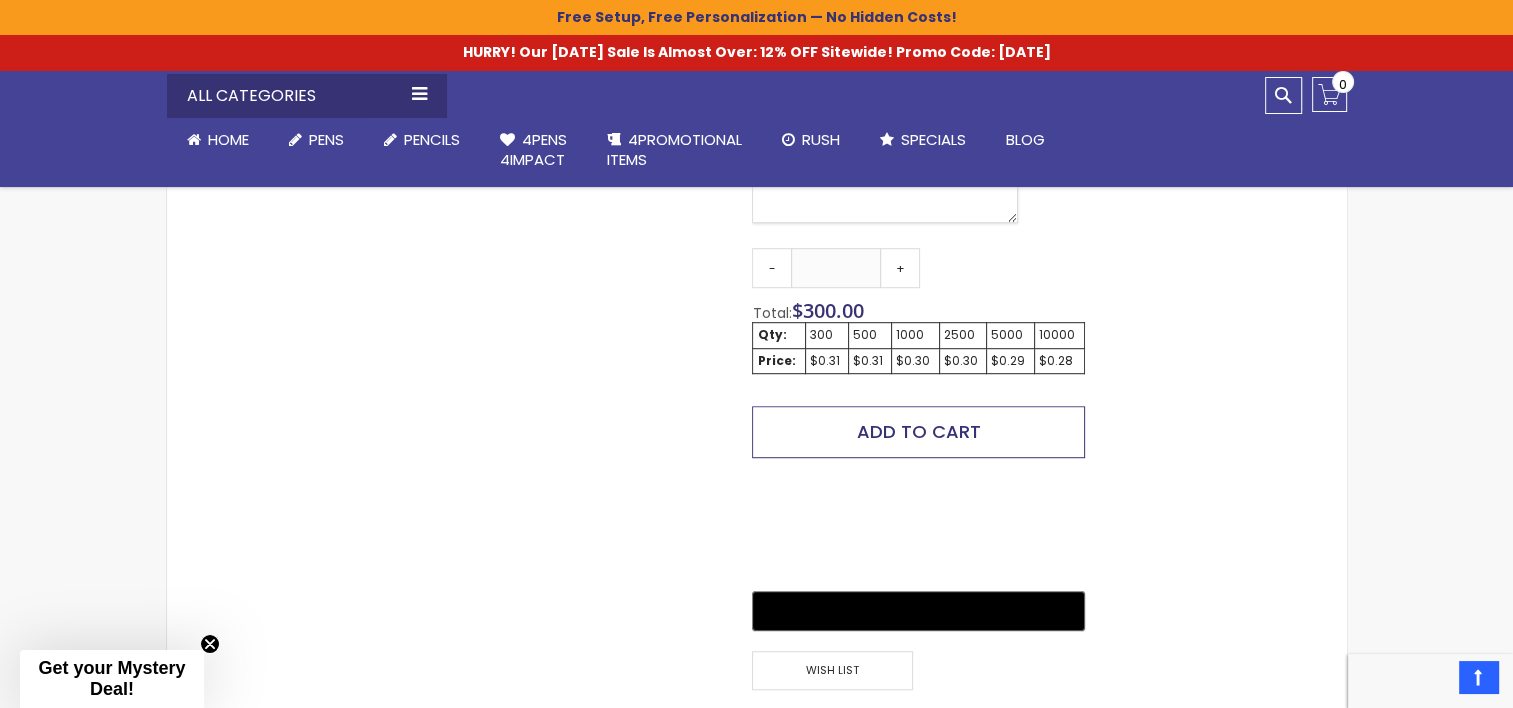 type on "**********" 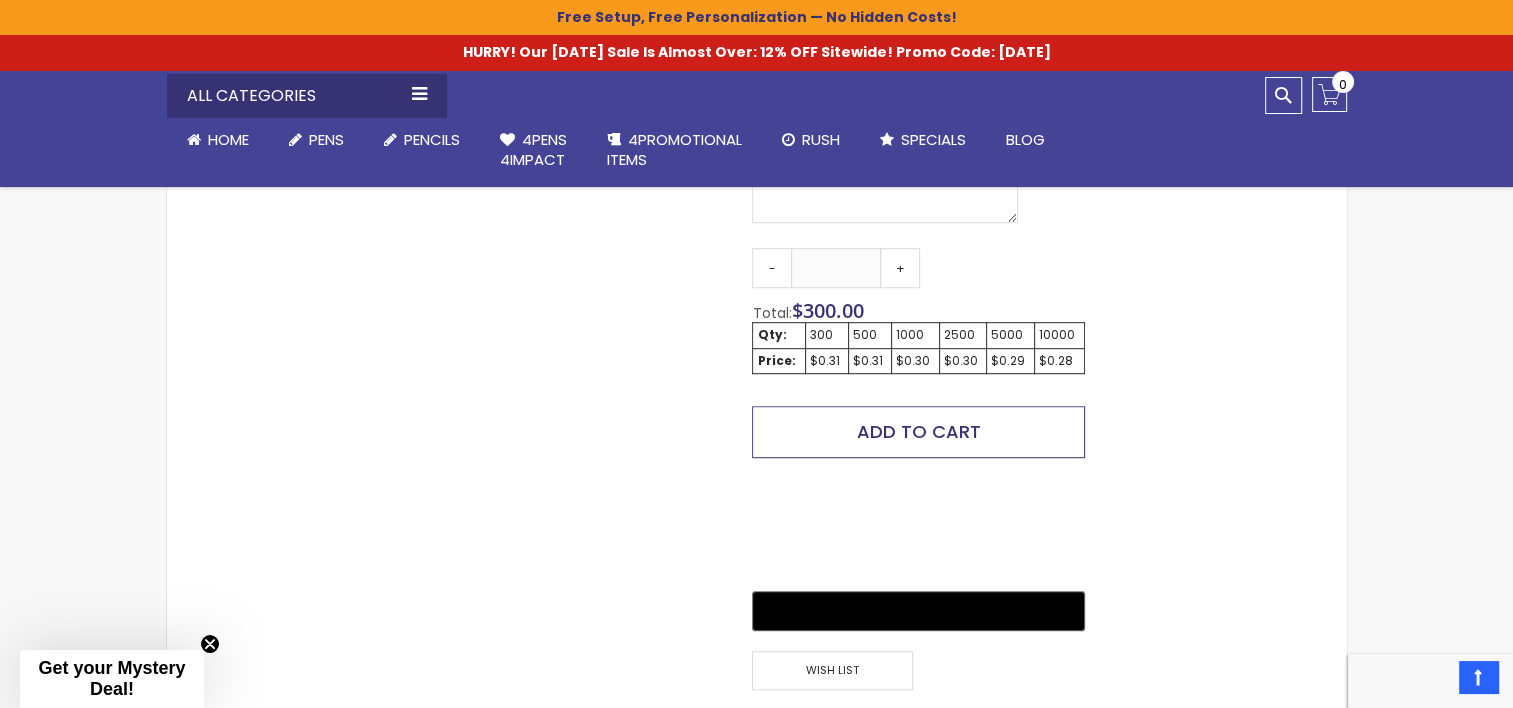 click on "Add to Cart" at bounding box center (919, 431) 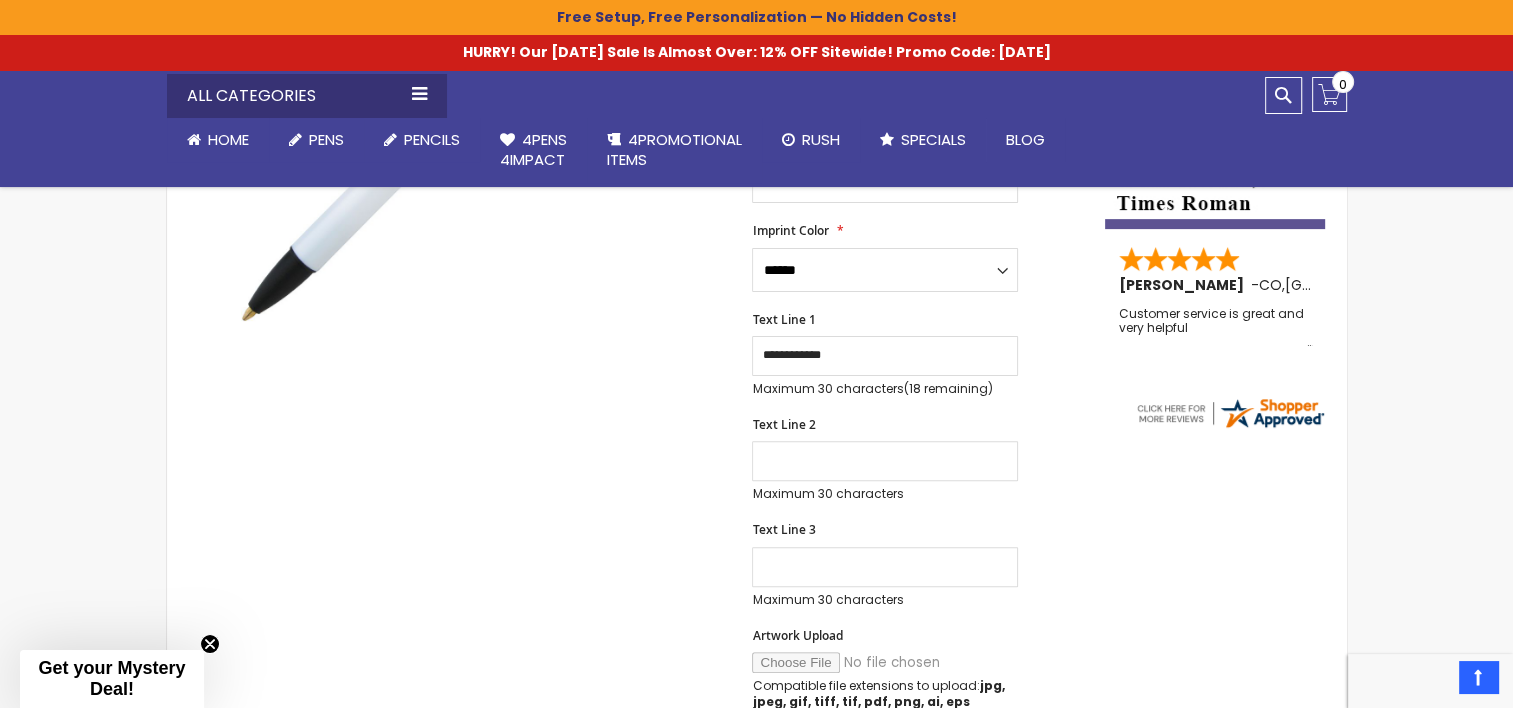 scroll, scrollTop: 516, scrollLeft: 0, axis: vertical 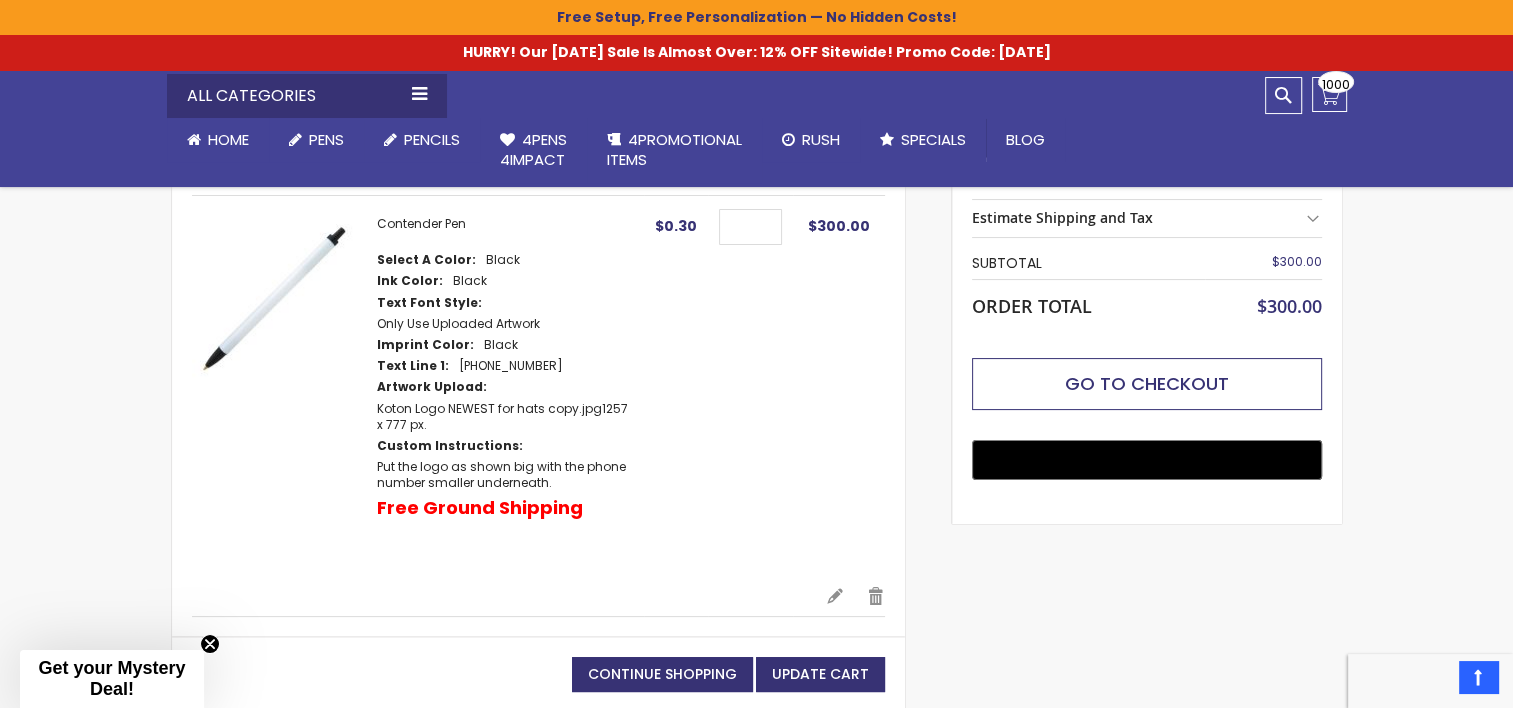 click on "Go to Checkout" at bounding box center [1147, 383] 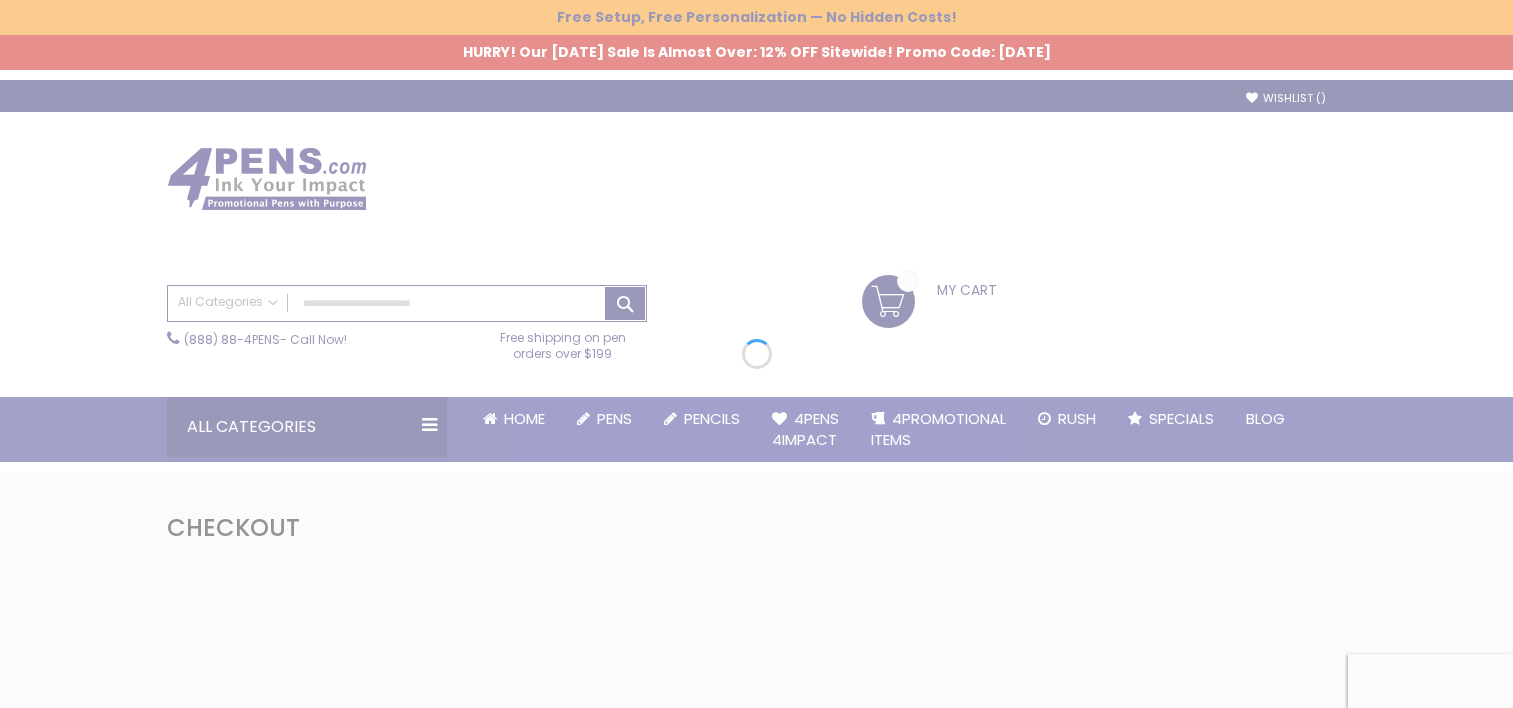 scroll, scrollTop: 0, scrollLeft: 0, axis: both 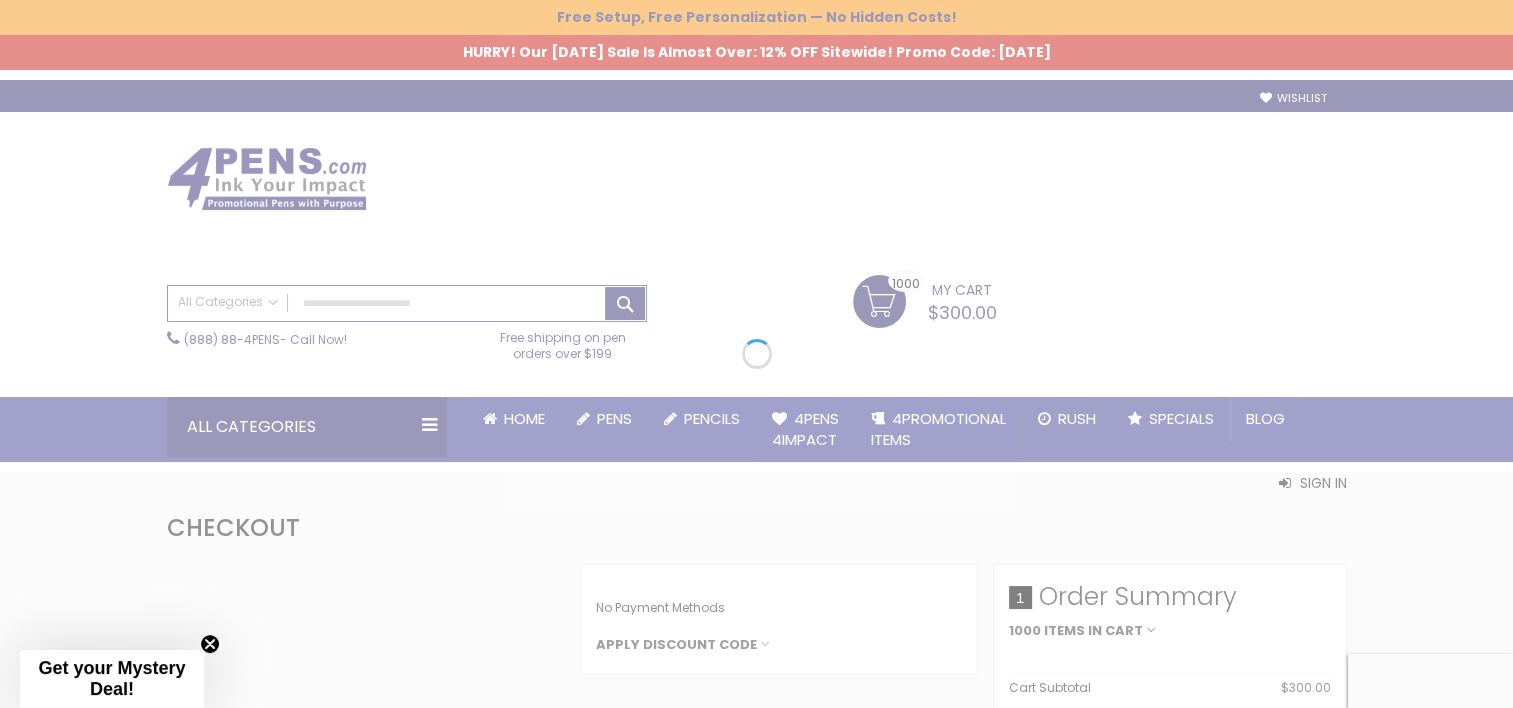 select on "*" 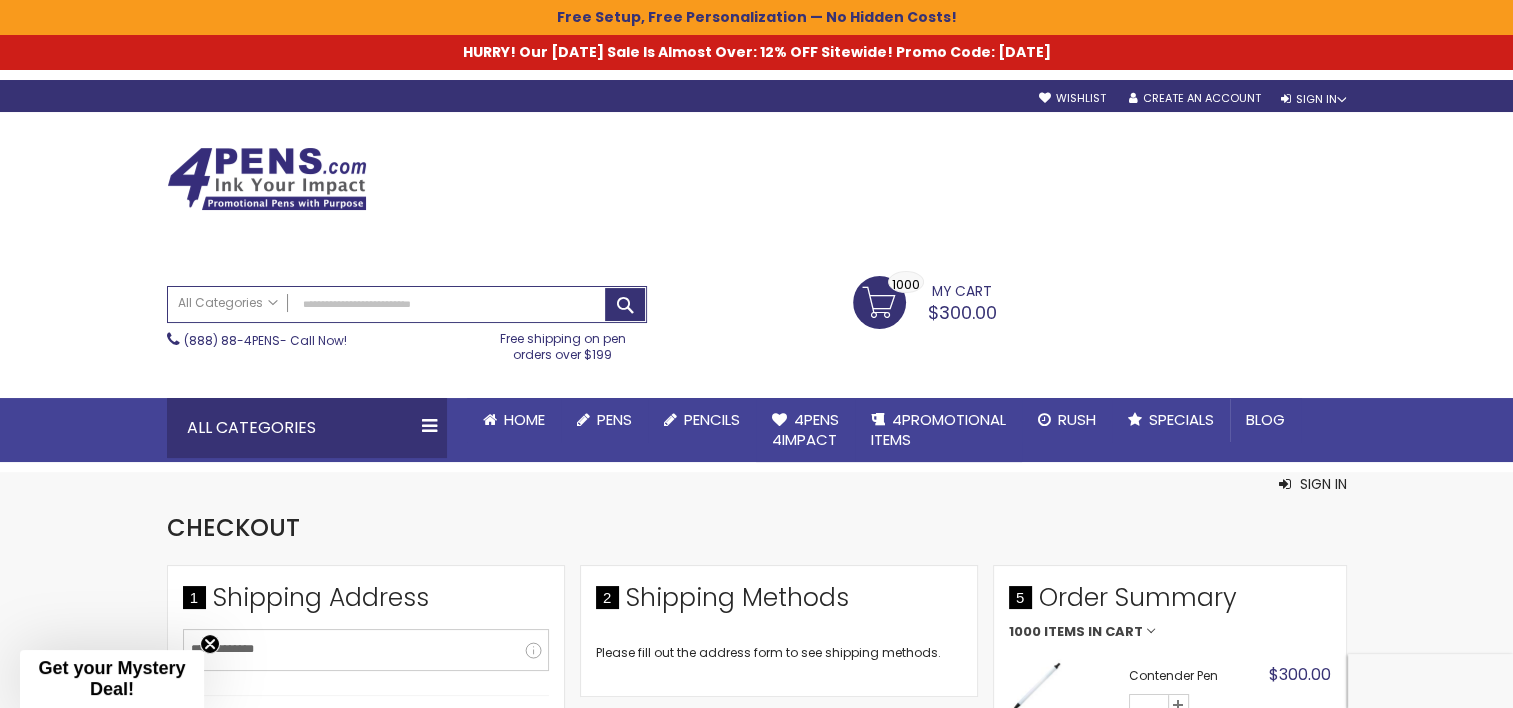 scroll, scrollTop: 0, scrollLeft: 0, axis: both 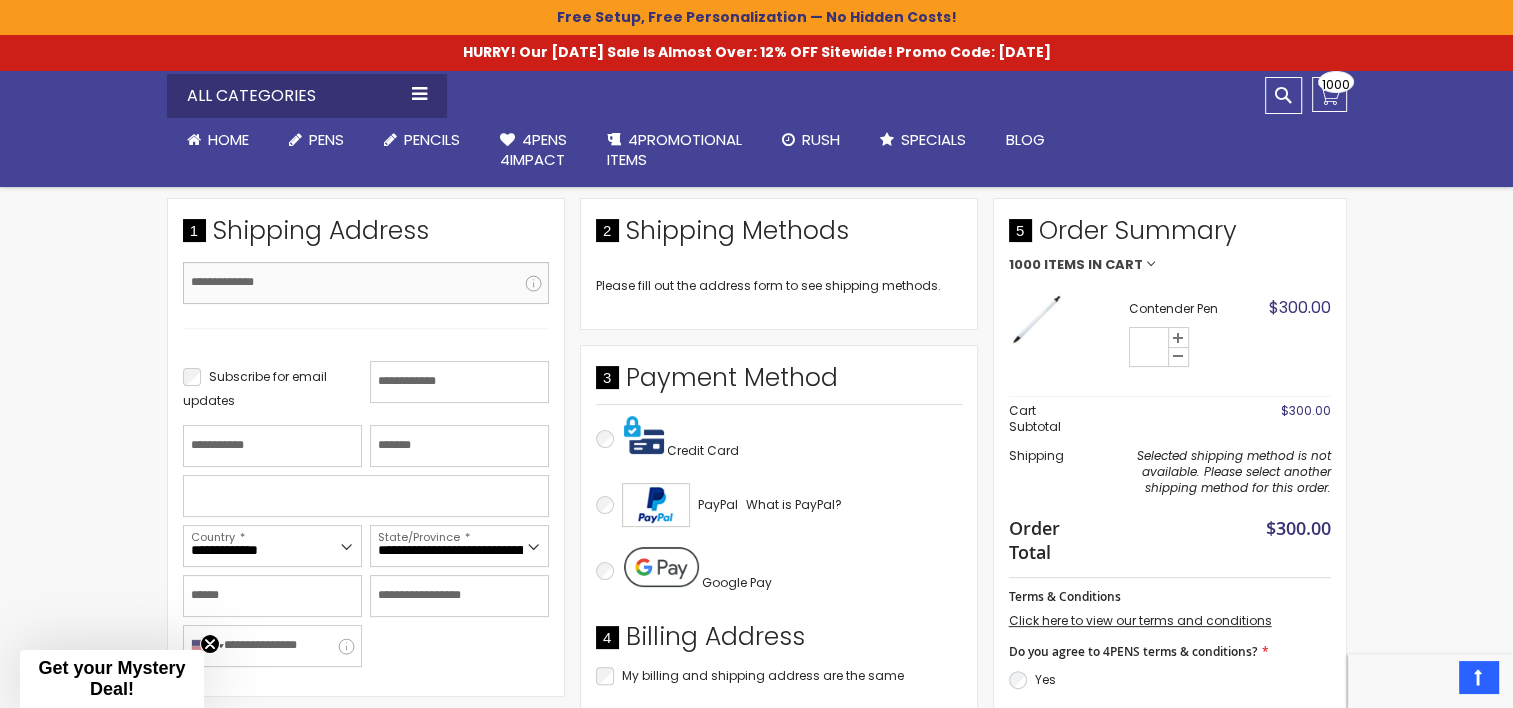 click on "Email Address" at bounding box center (366, 283) 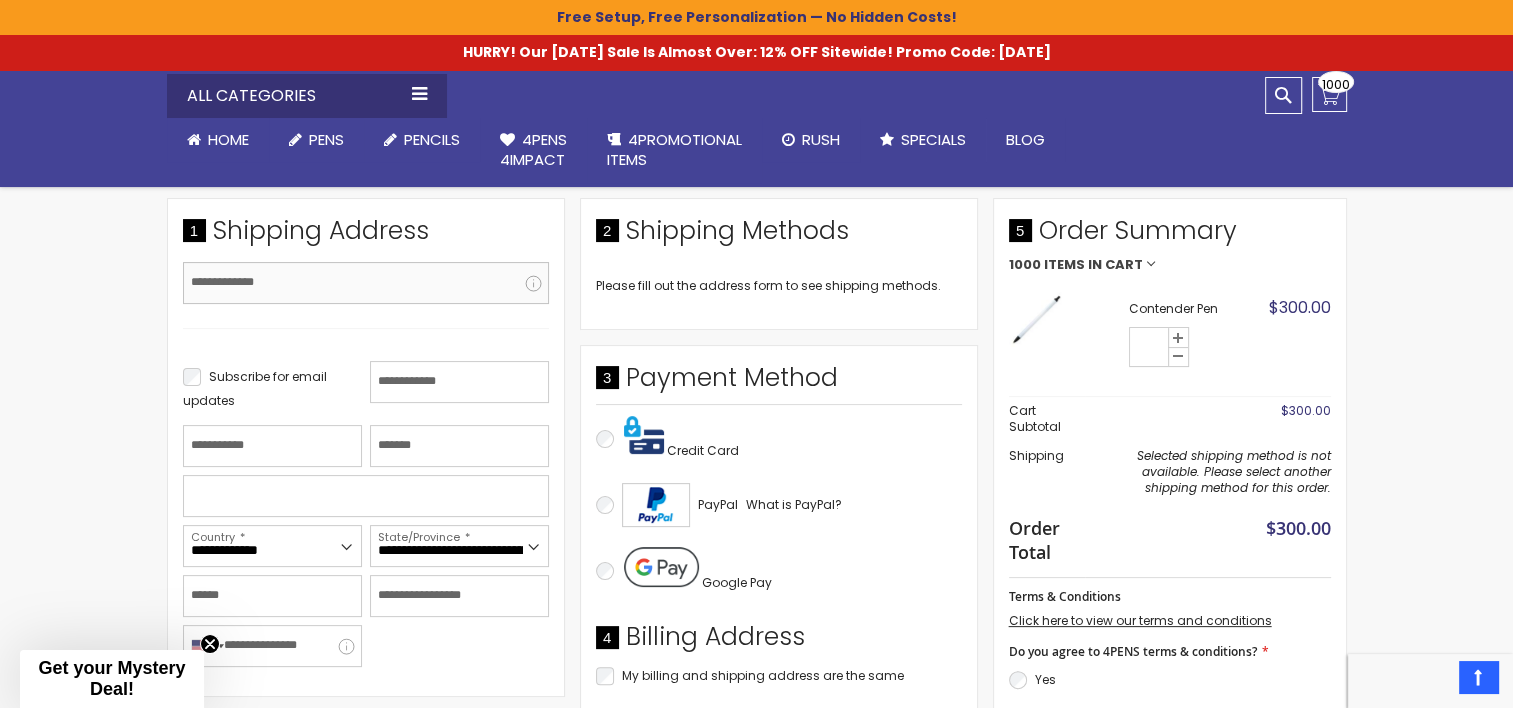 type on "**********" 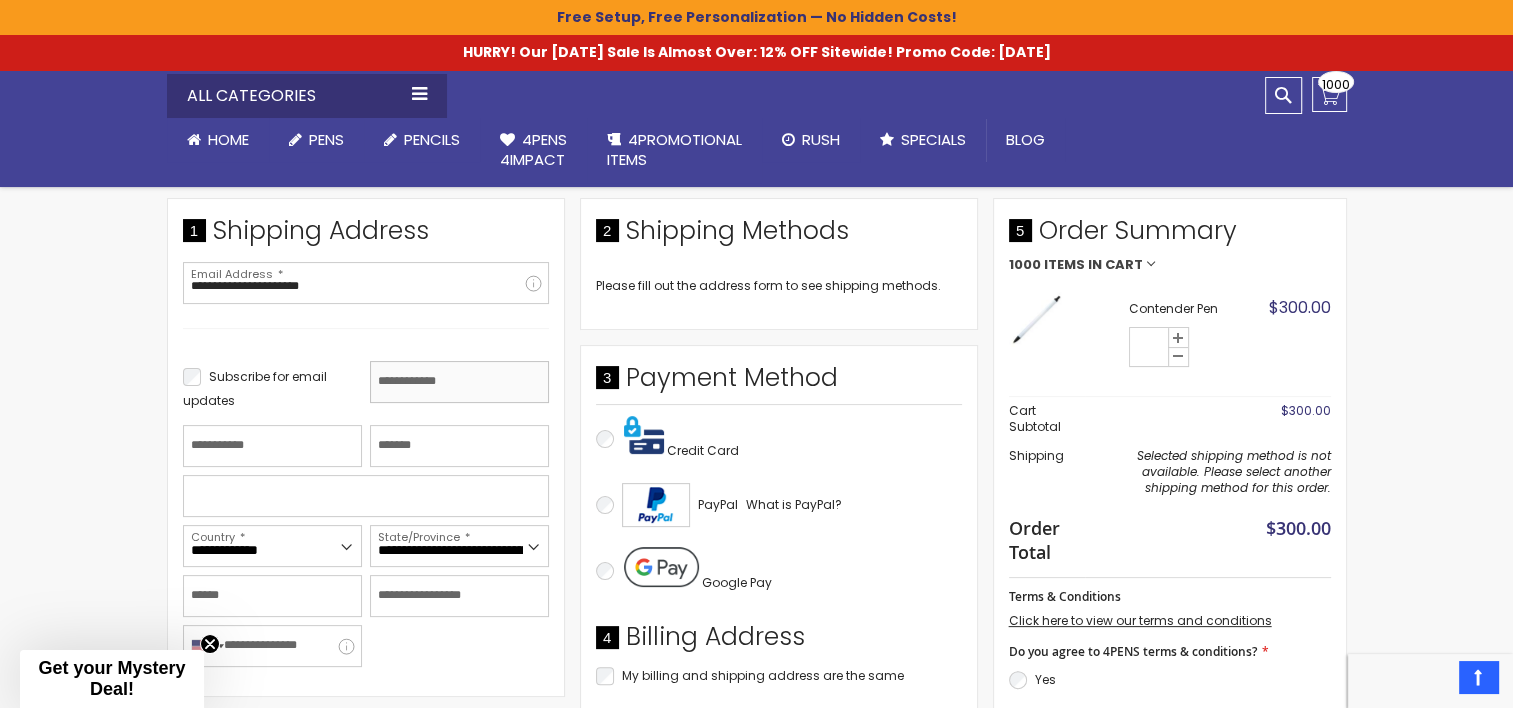 click on "First Name" at bounding box center (459, 382) 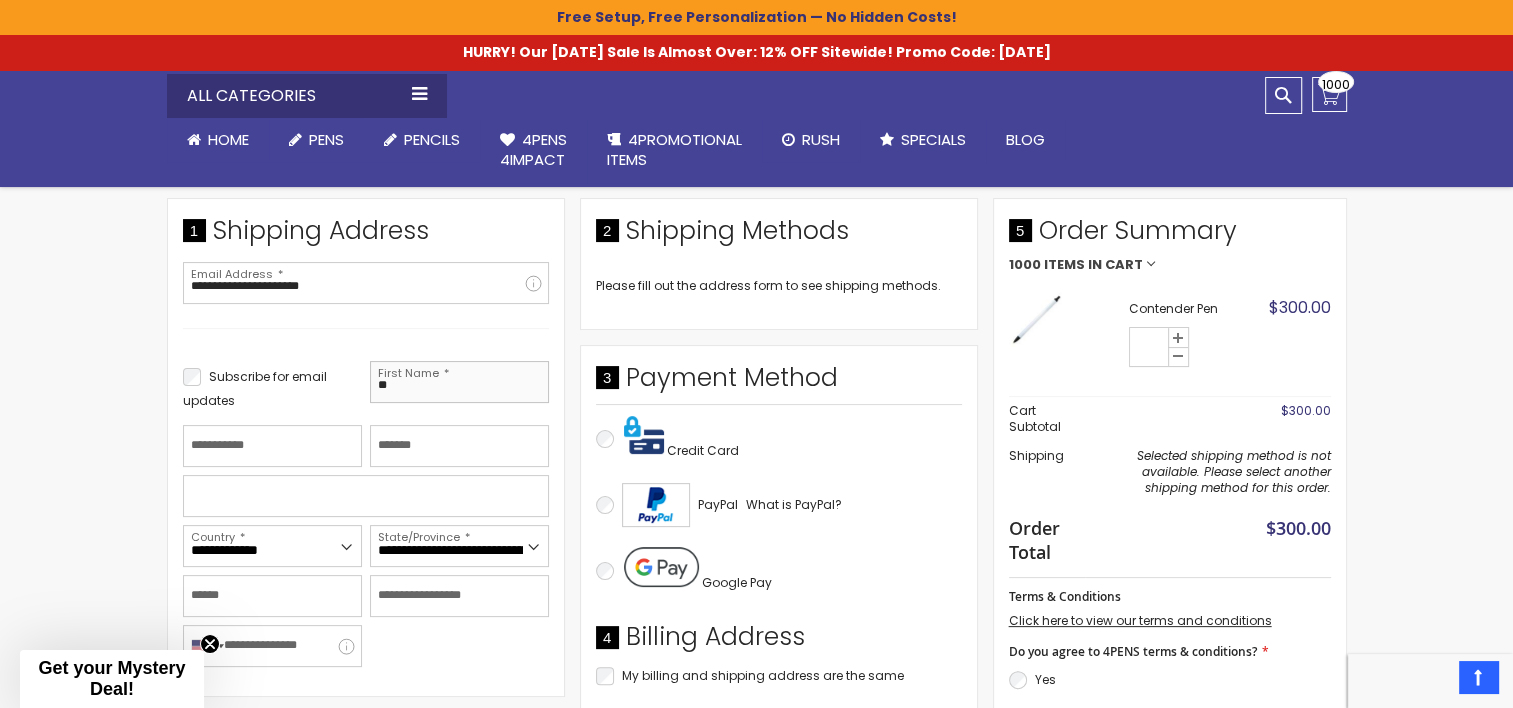 type on "*" 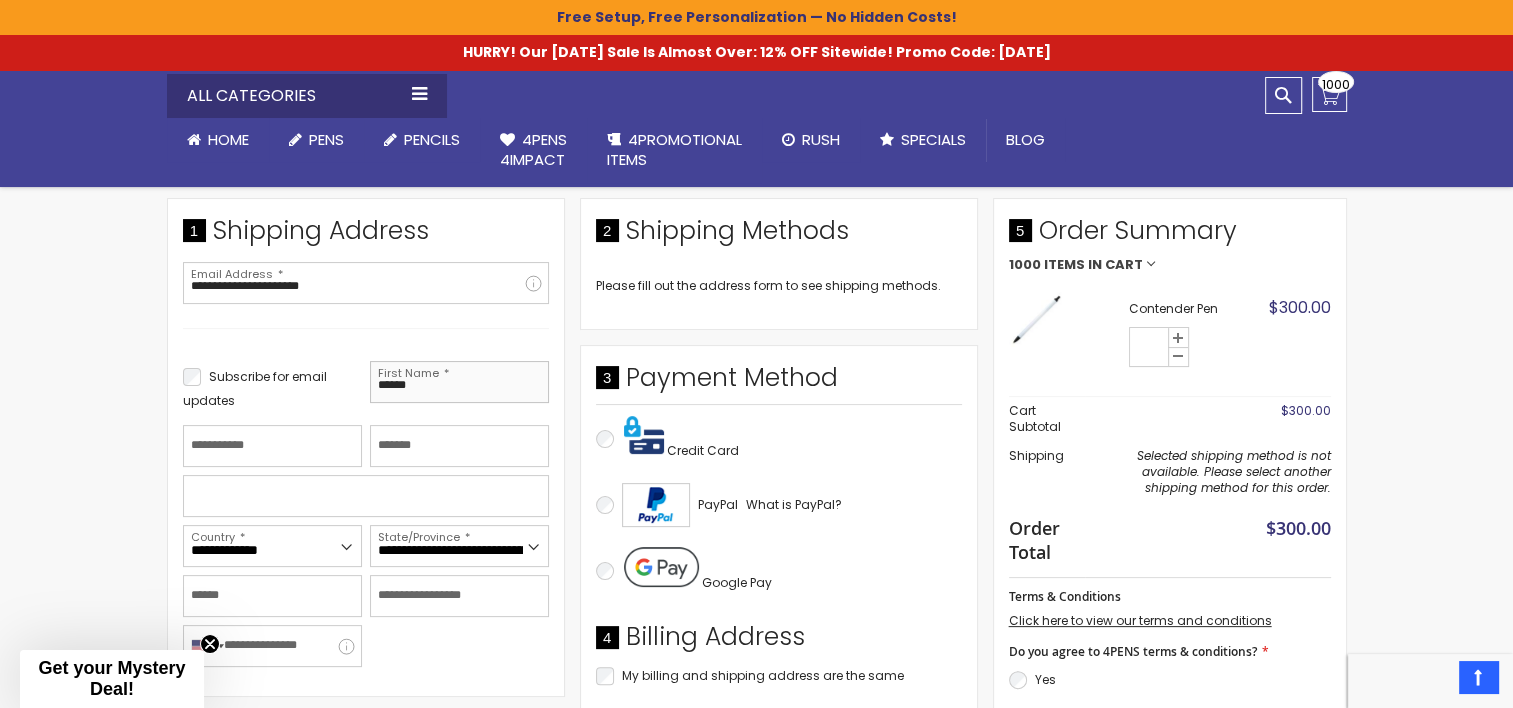 type on "******" 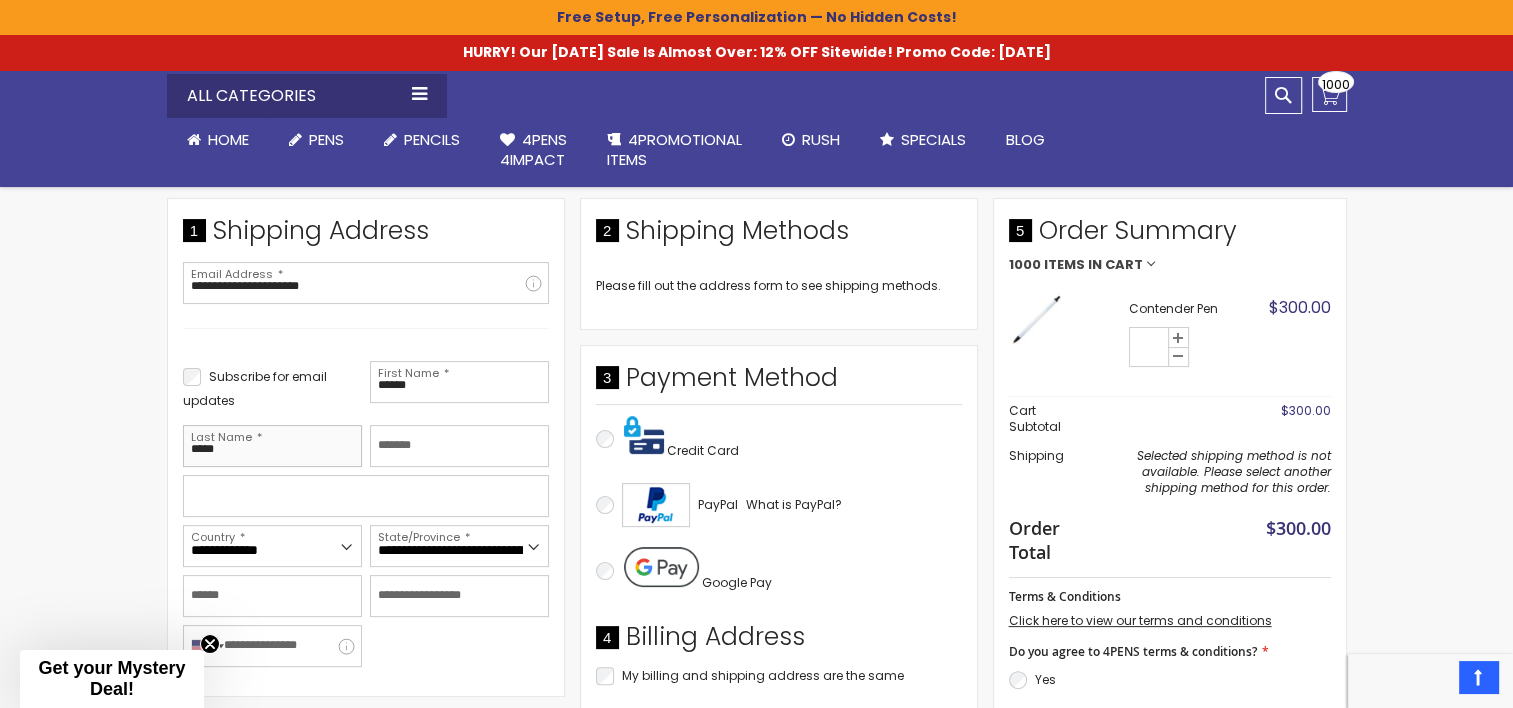 type on "*****" 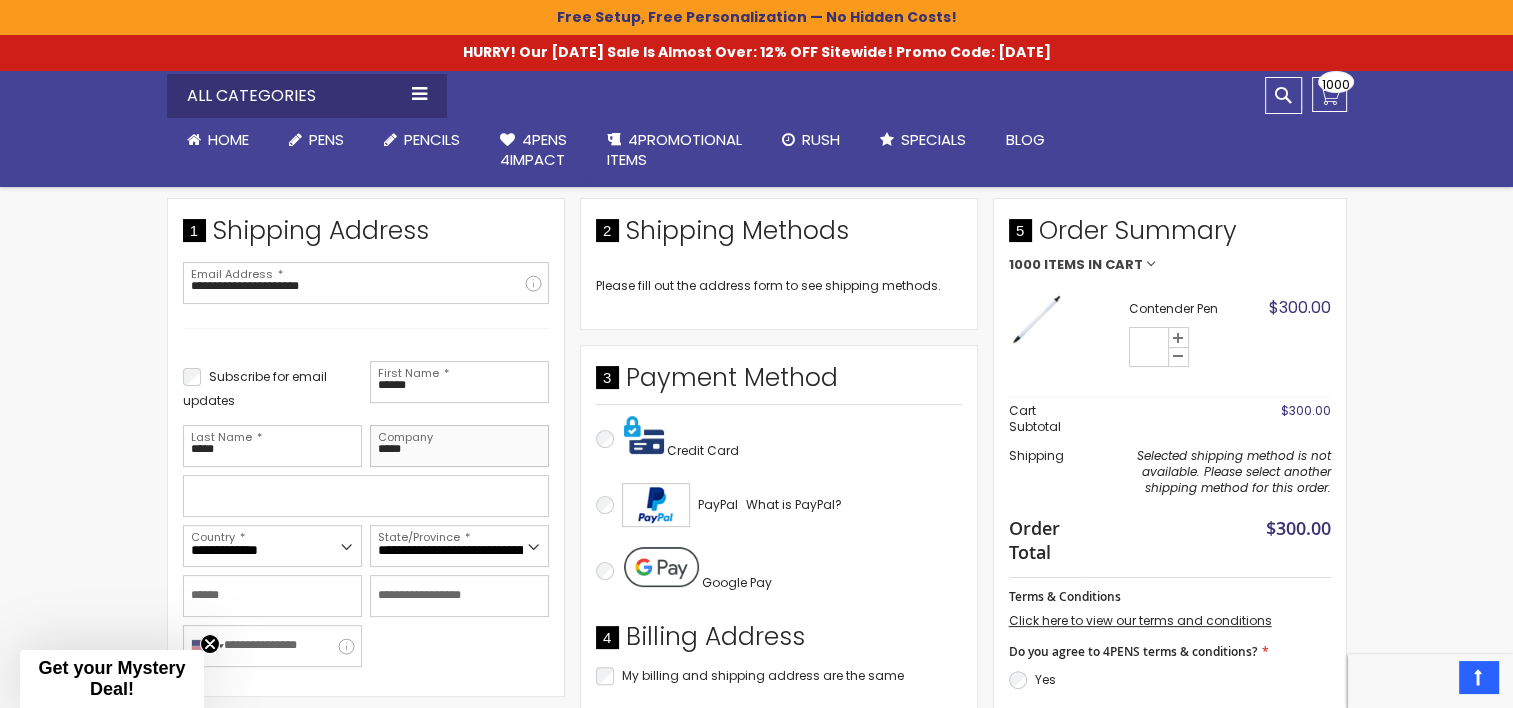 type on "*****" 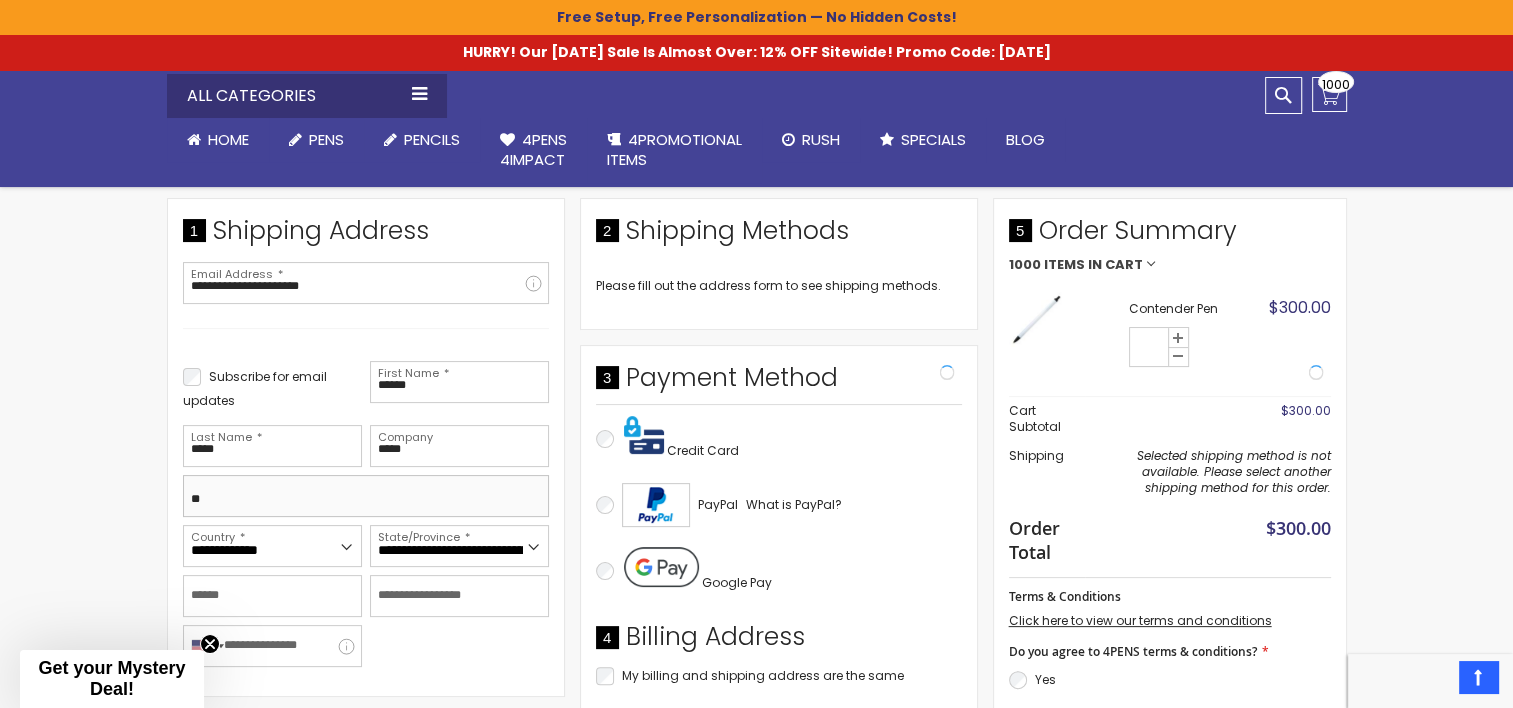 type on "*" 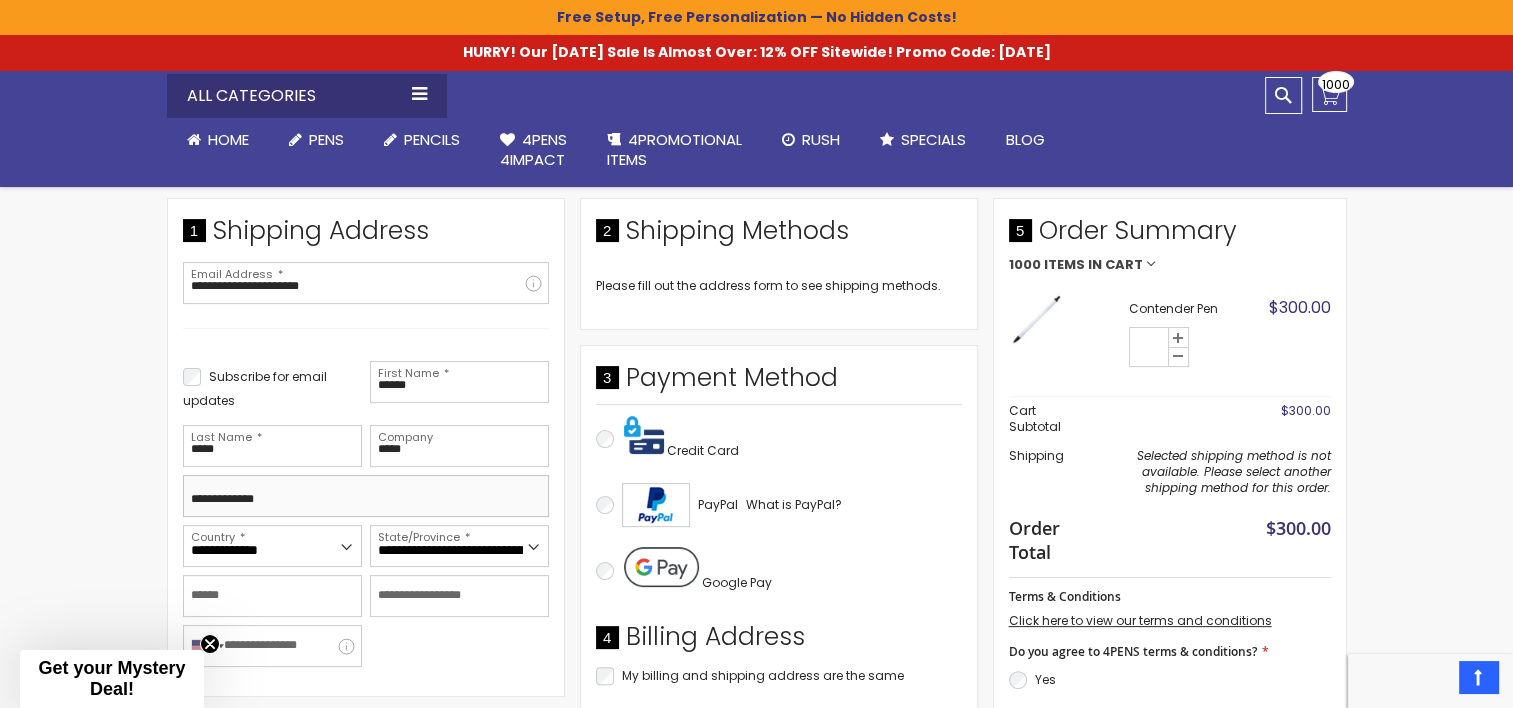 type on "**********" 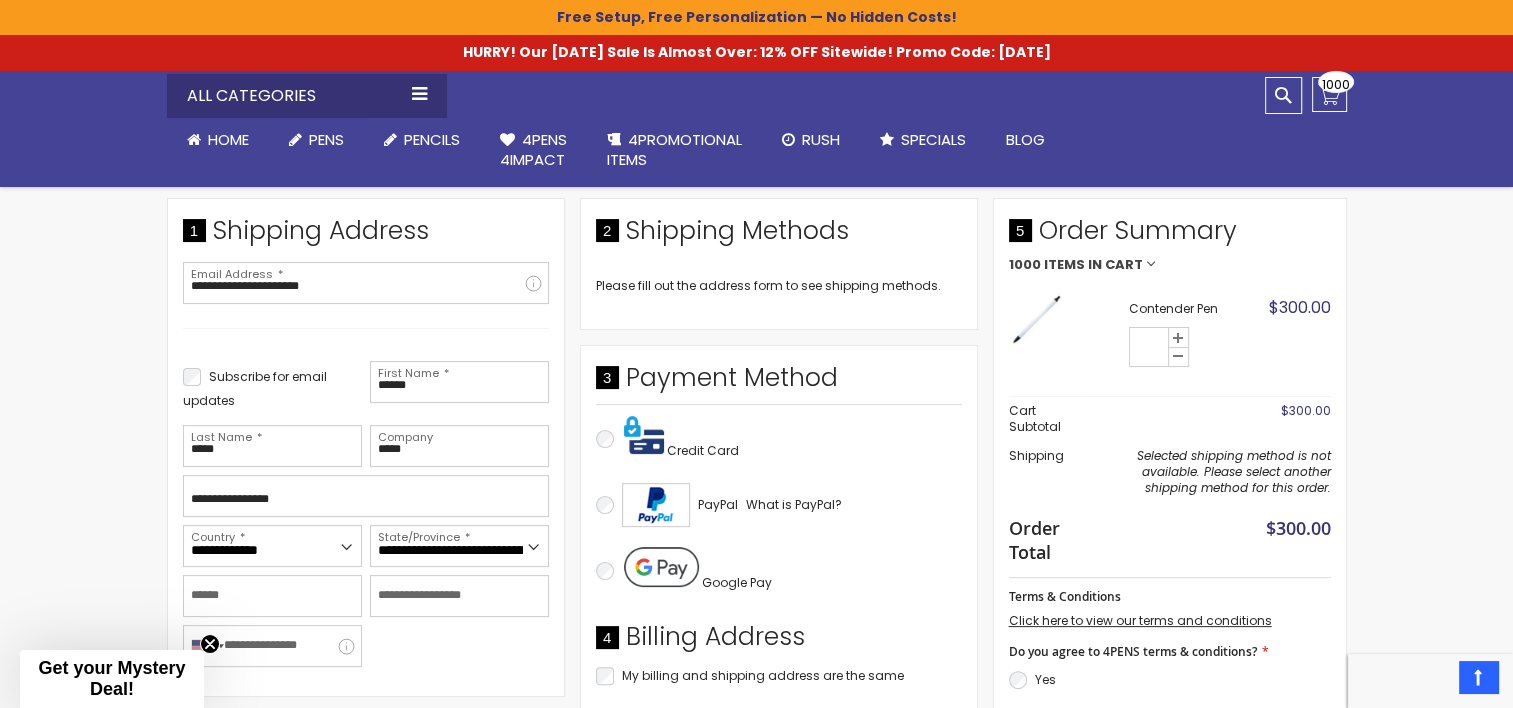 type on "*********" 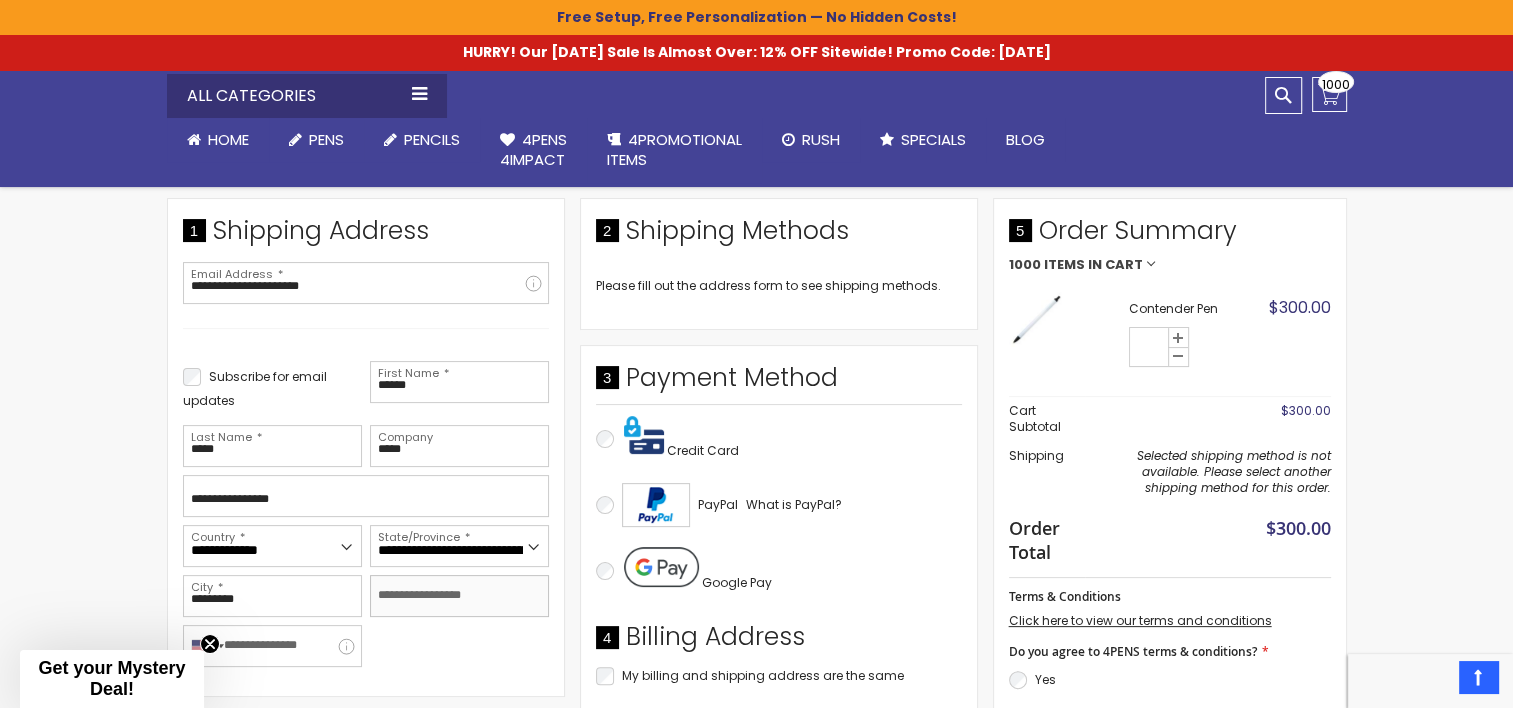 click on "Zip/Postal Code" at bounding box center [459, 596] 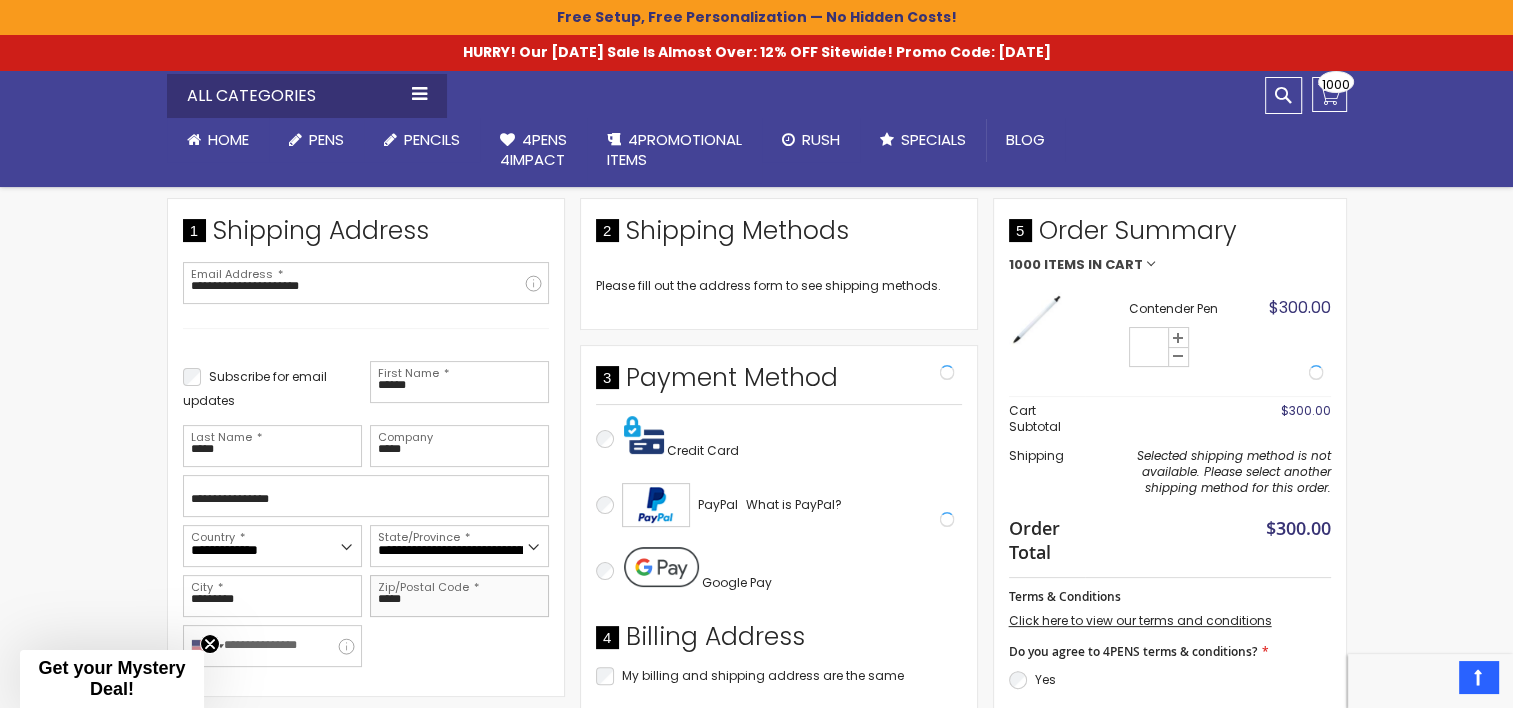 type on "*****" 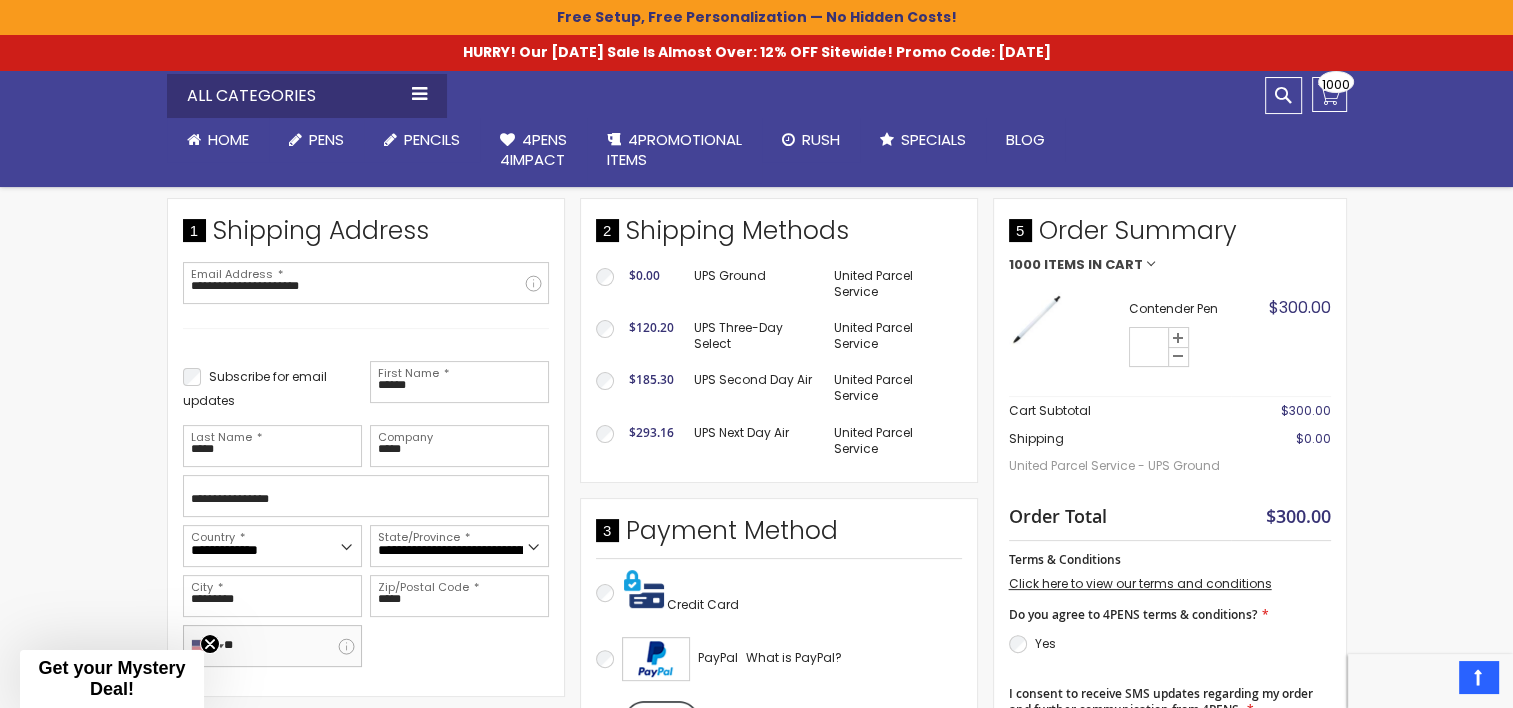 drag, startPoint x: 262, startPoint y: 646, endPoint x: 254, endPoint y: 653, distance: 10.630146 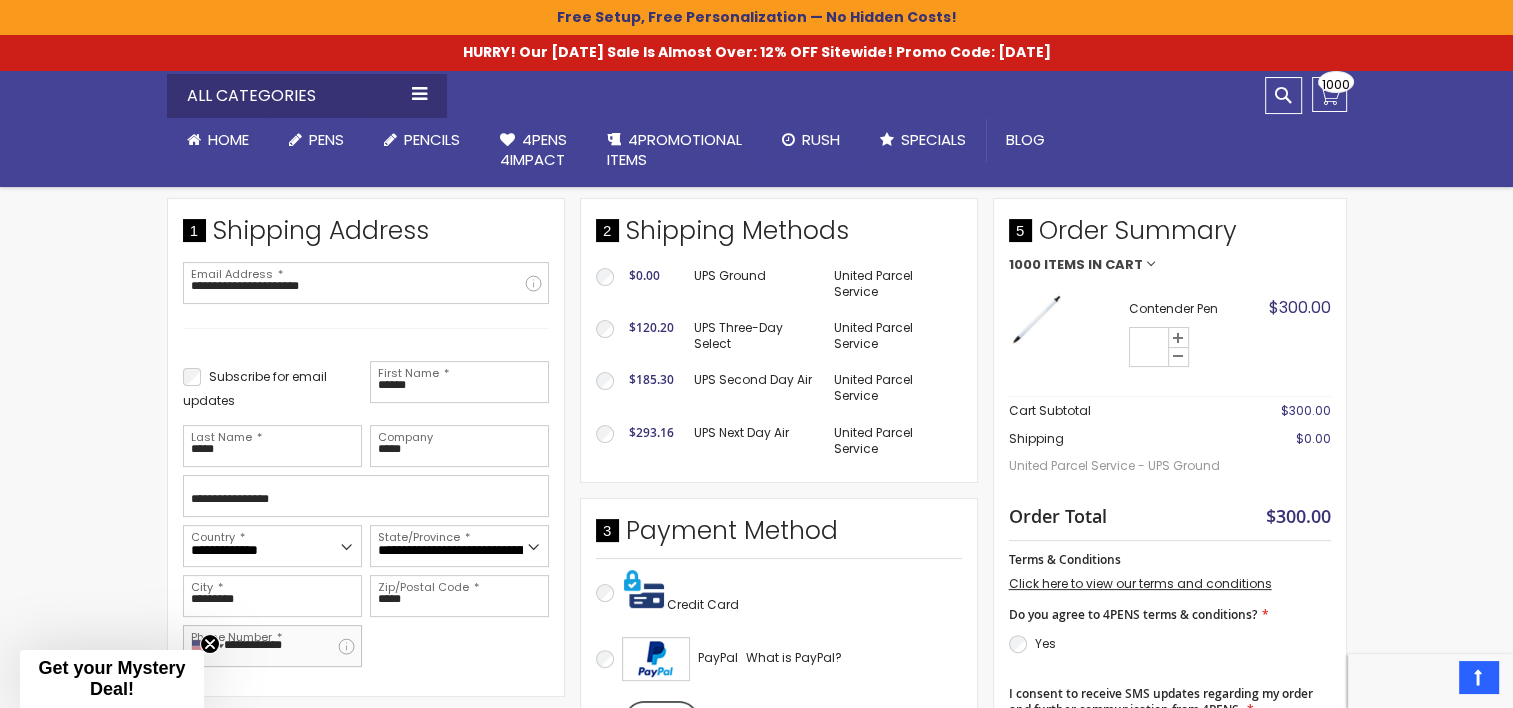 type on "**********" 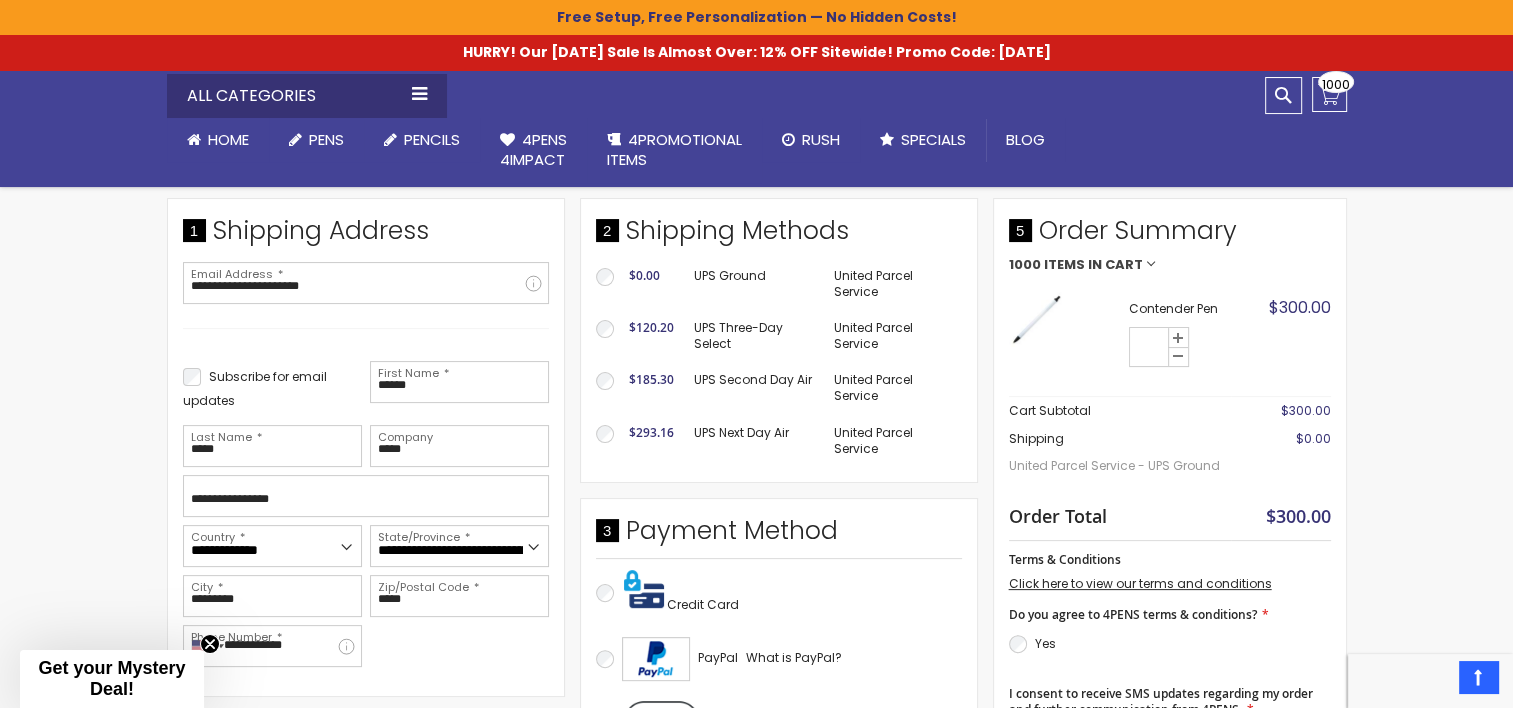 click on "**********" at bounding box center (366, 514) 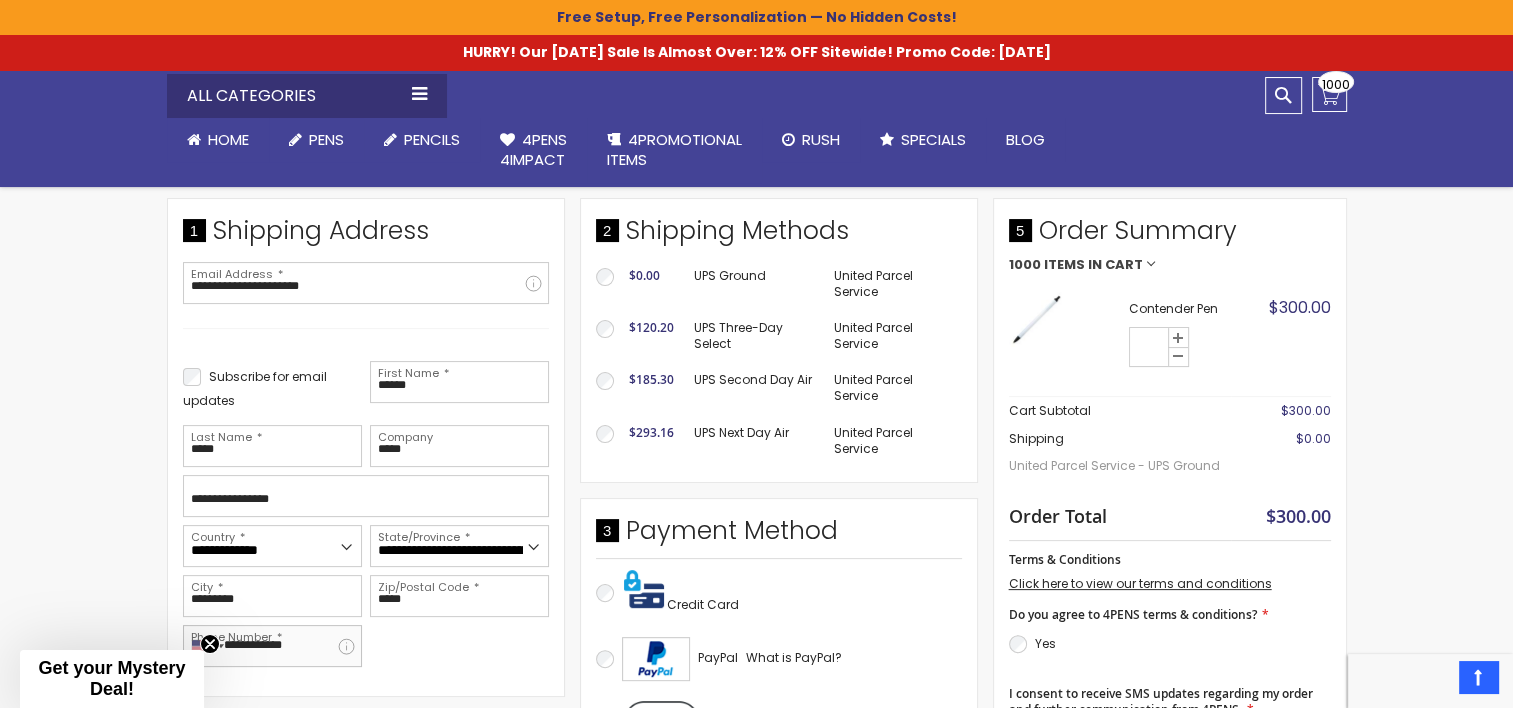drag, startPoint x: 327, startPoint y: 648, endPoint x: 164, endPoint y: 631, distance: 163.88411 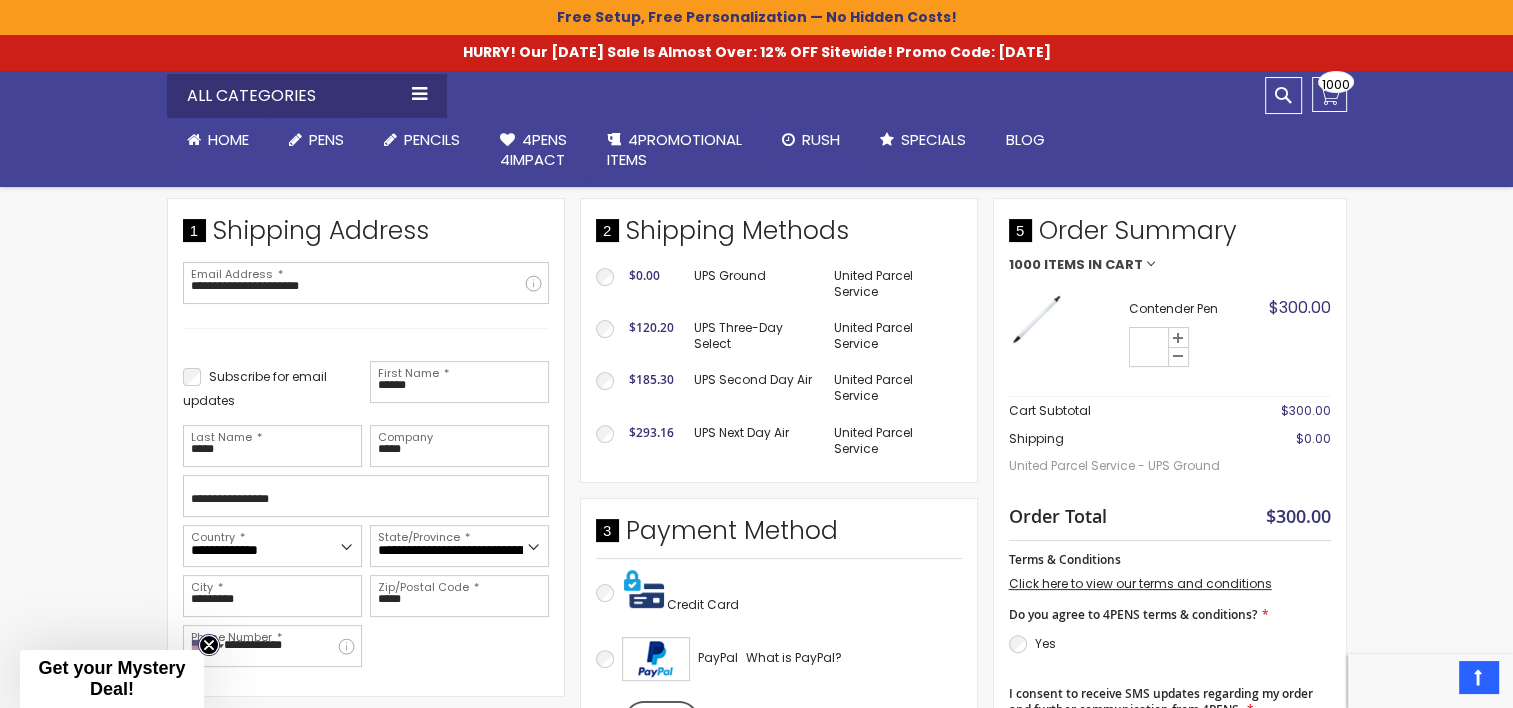 click 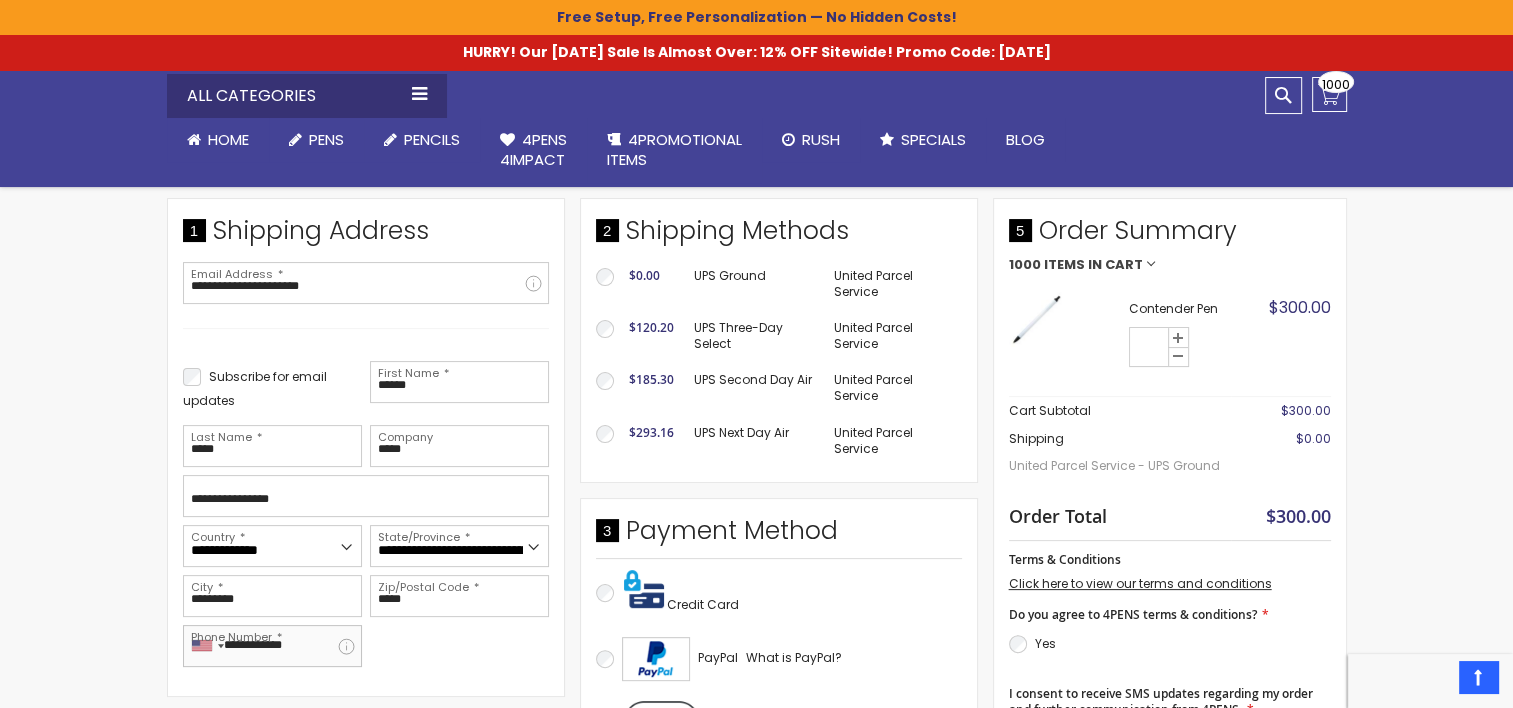 click on "**********" at bounding box center (272, 646) 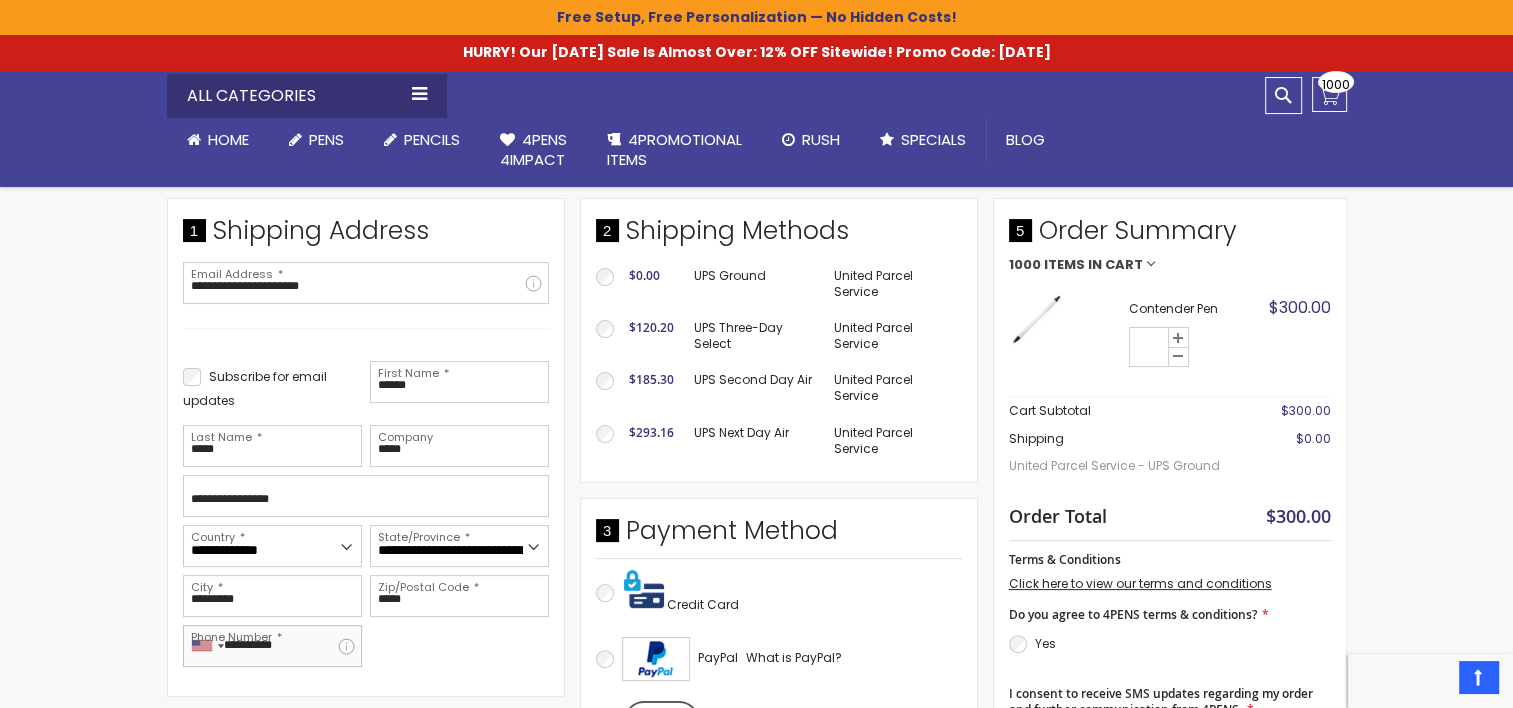 type on "**********" 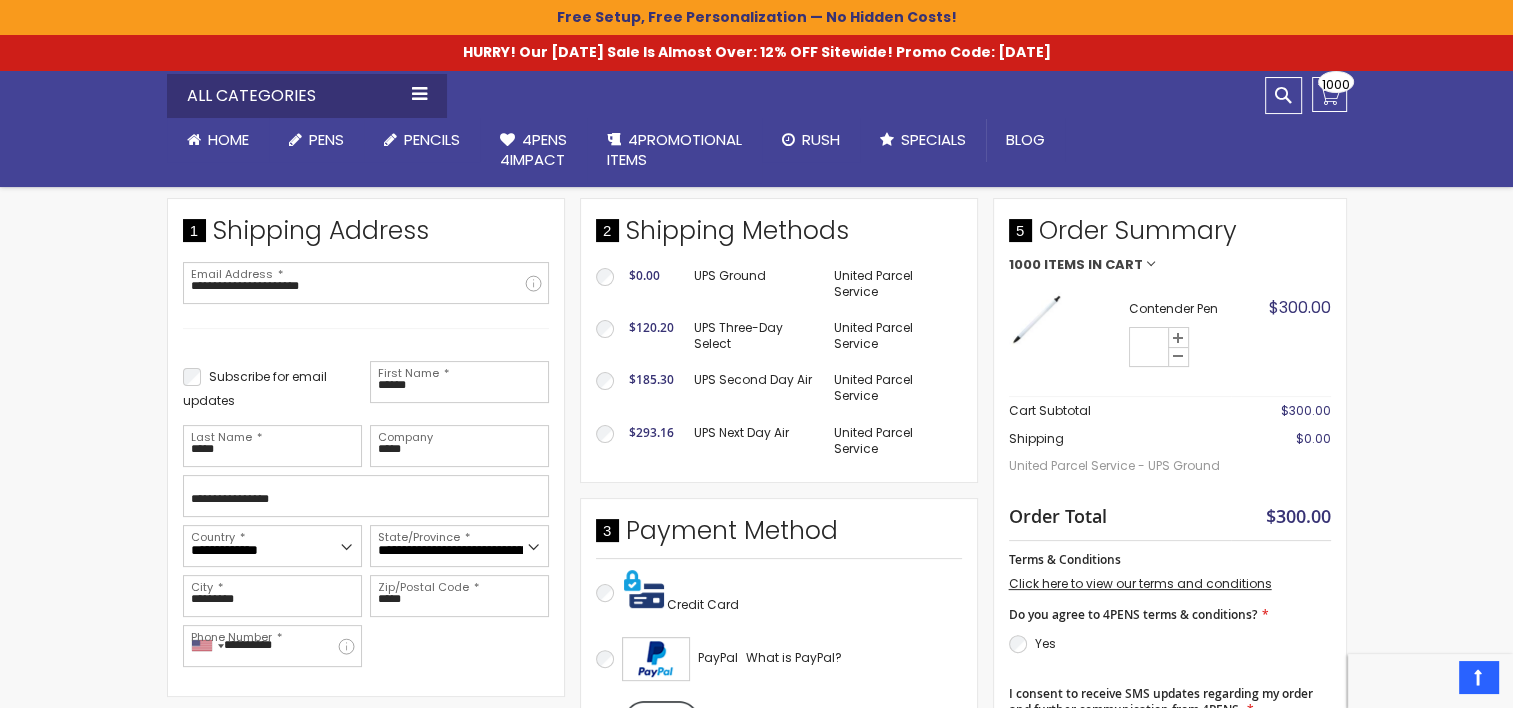 click on "**********" at bounding box center (366, 514) 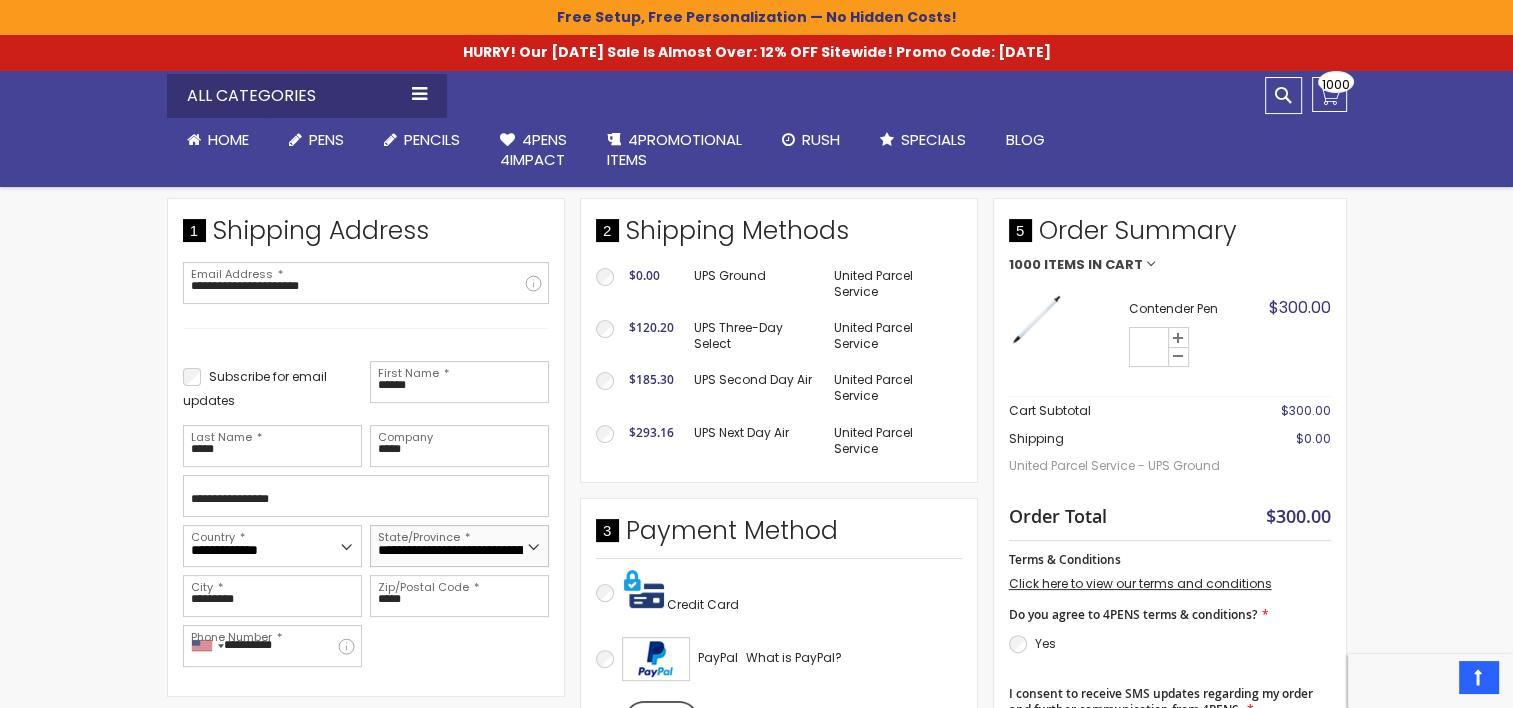 click on "**********" at bounding box center (459, 546) 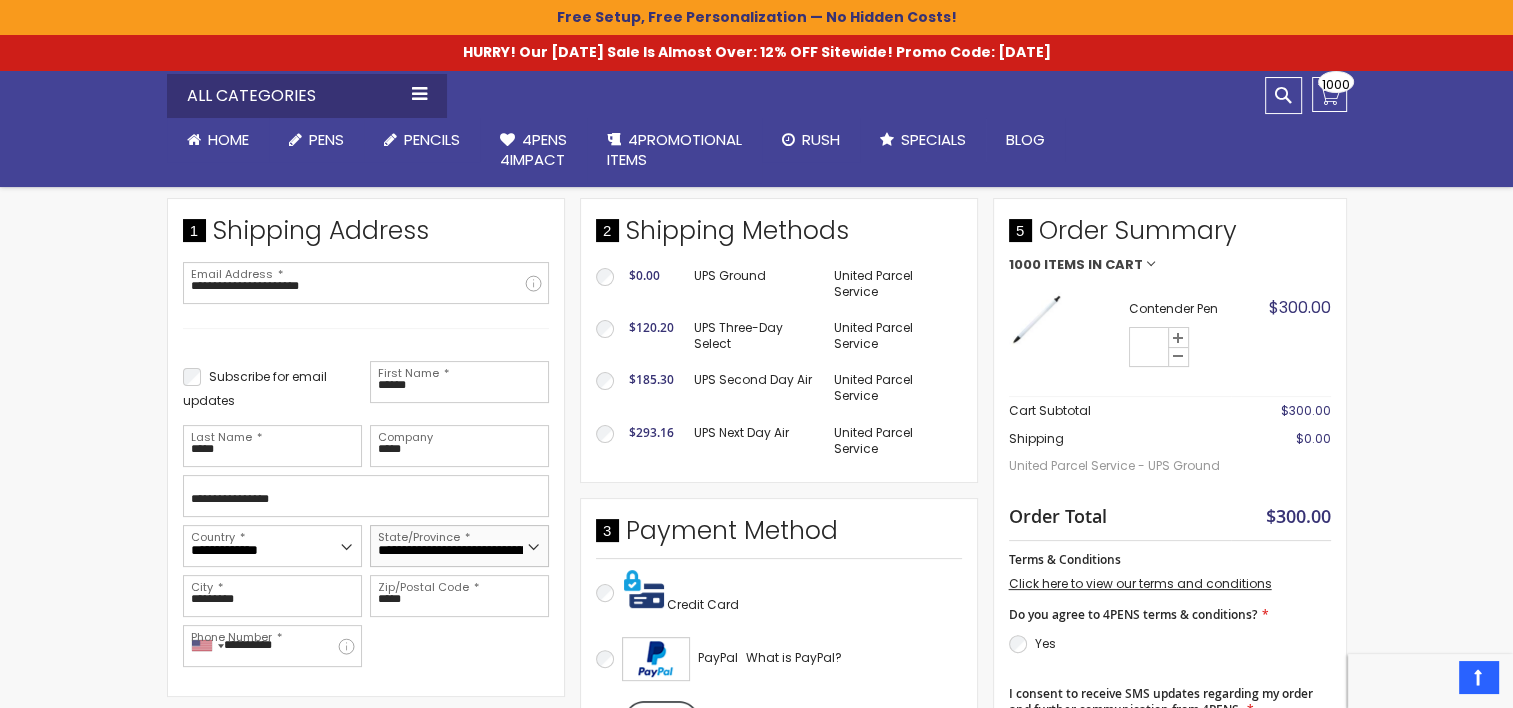 select on "**" 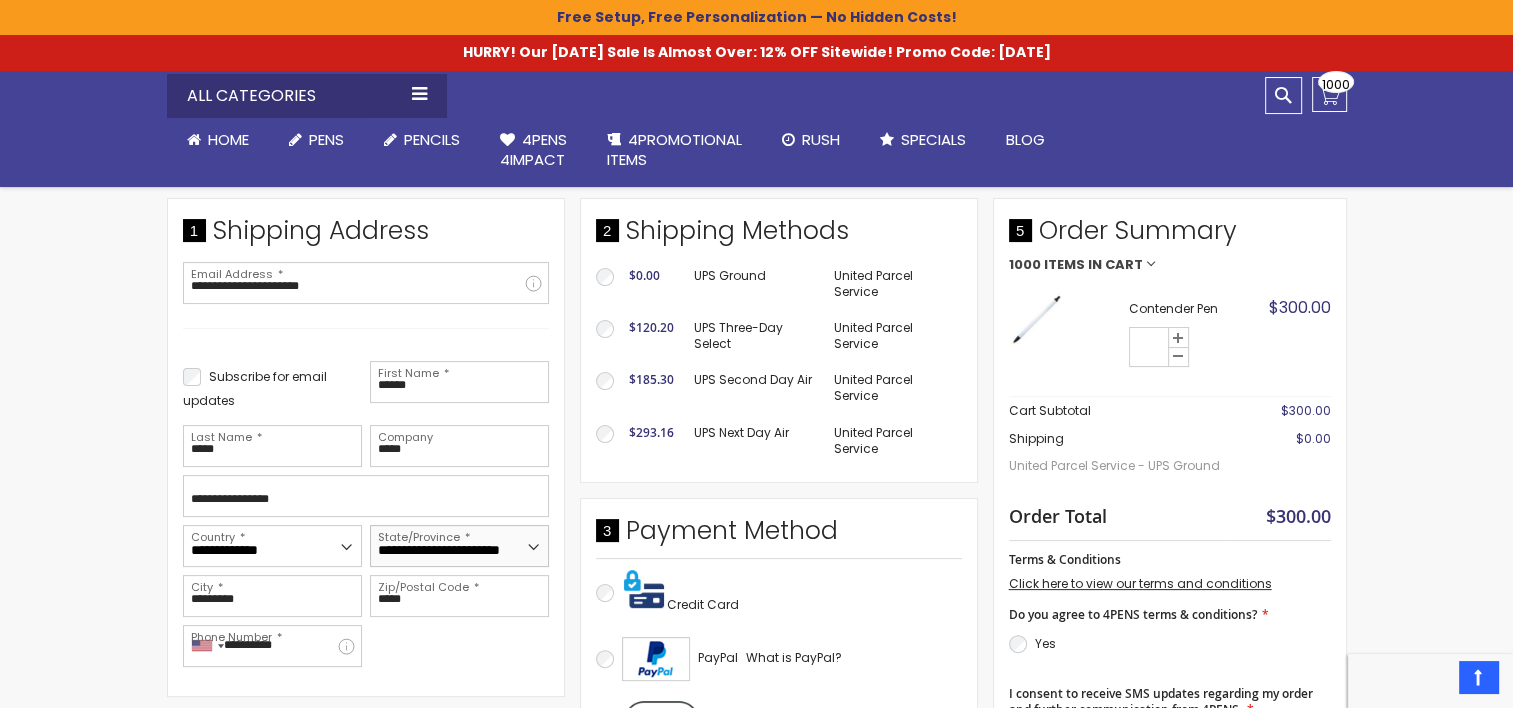 click on "**********" at bounding box center (459, 546) 